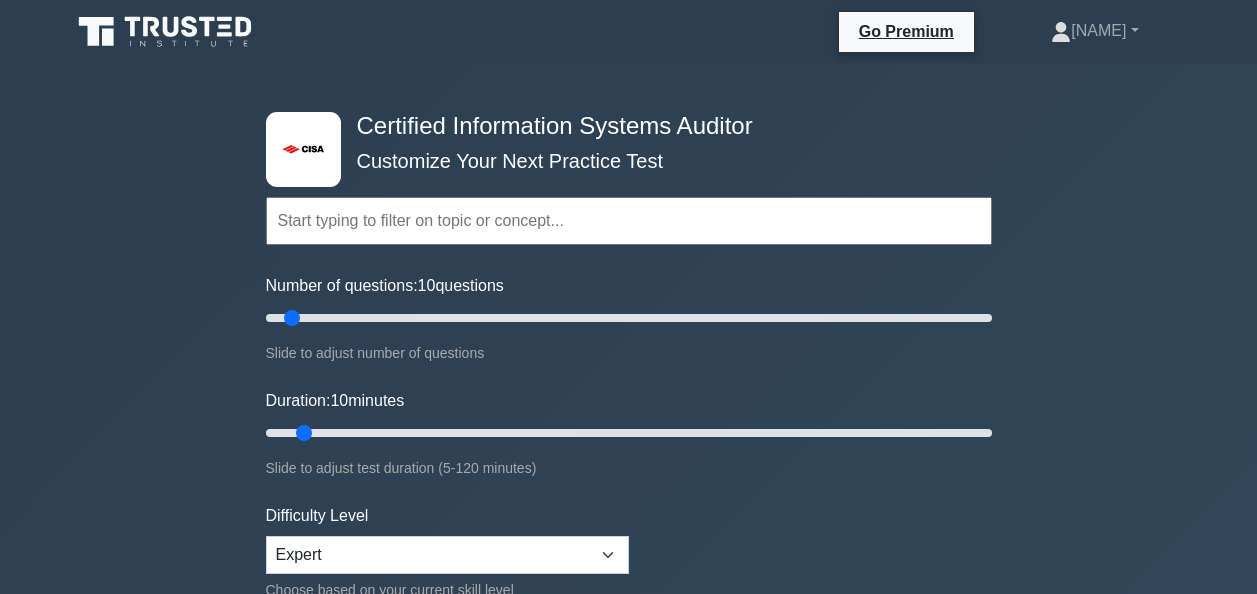 scroll, scrollTop: 258, scrollLeft: 0, axis: vertical 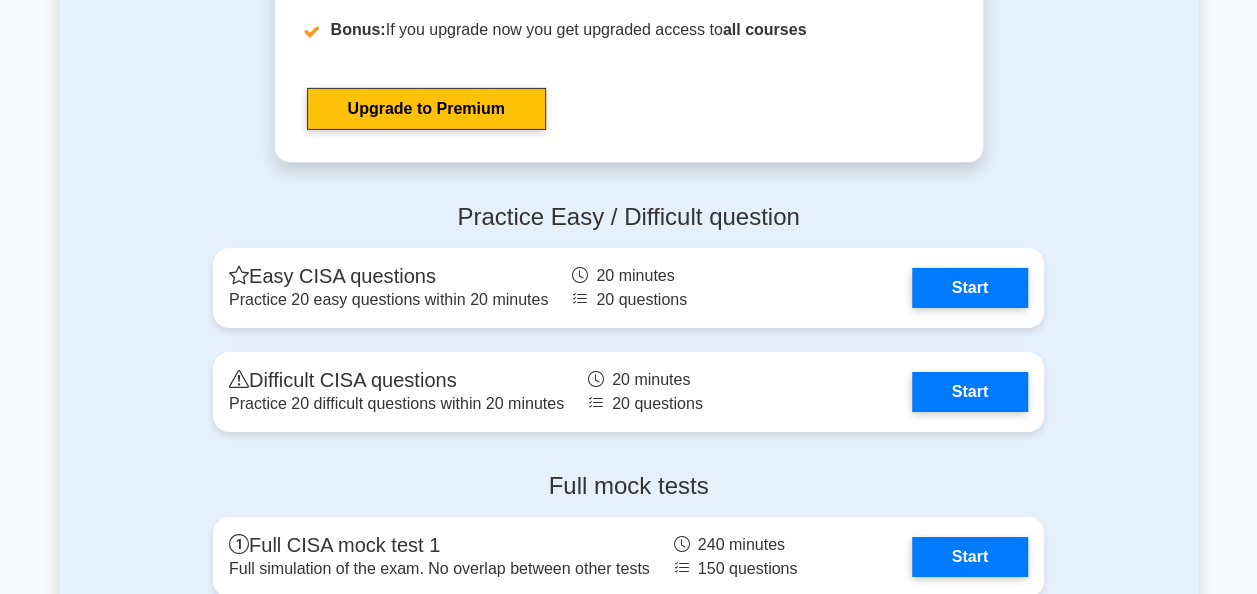 click on ".st0{fill:#E31818;}
Certified Information Systems Auditor
Customize Your Next Practice Test
Topics
Information System Auditing Process - Planning
Information System Auditing Process - Execution
Governance and Management of IT - IT Governance
Governance and Management of IT - IT Management" at bounding box center (628, -643) 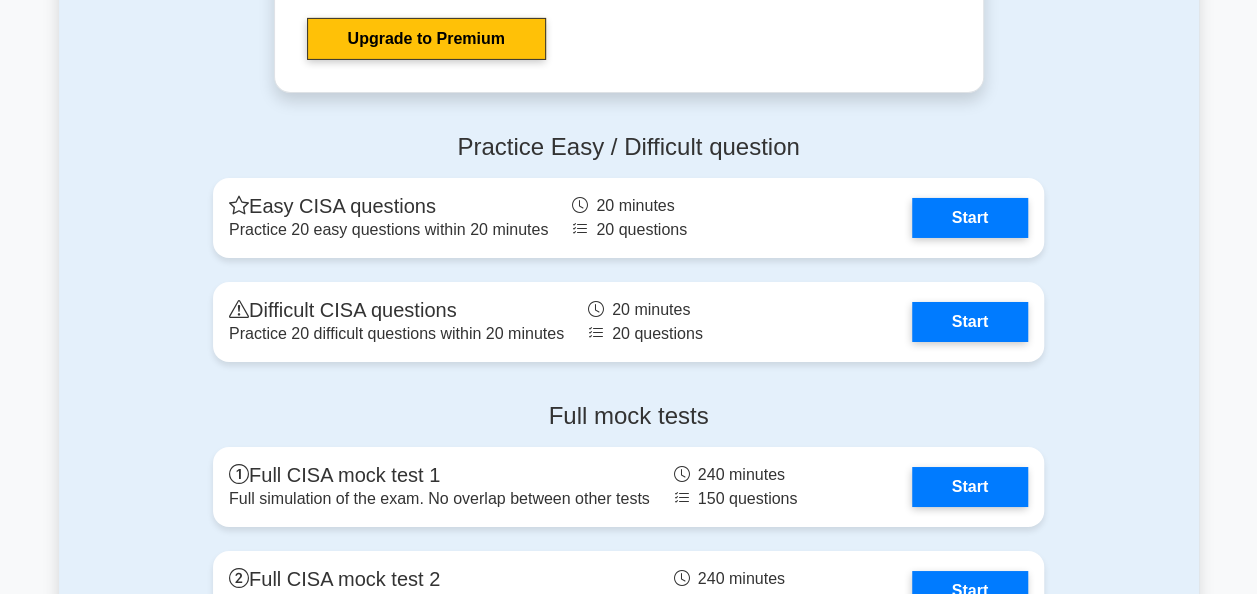 scroll, scrollTop: 3405, scrollLeft: 0, axis: vertical 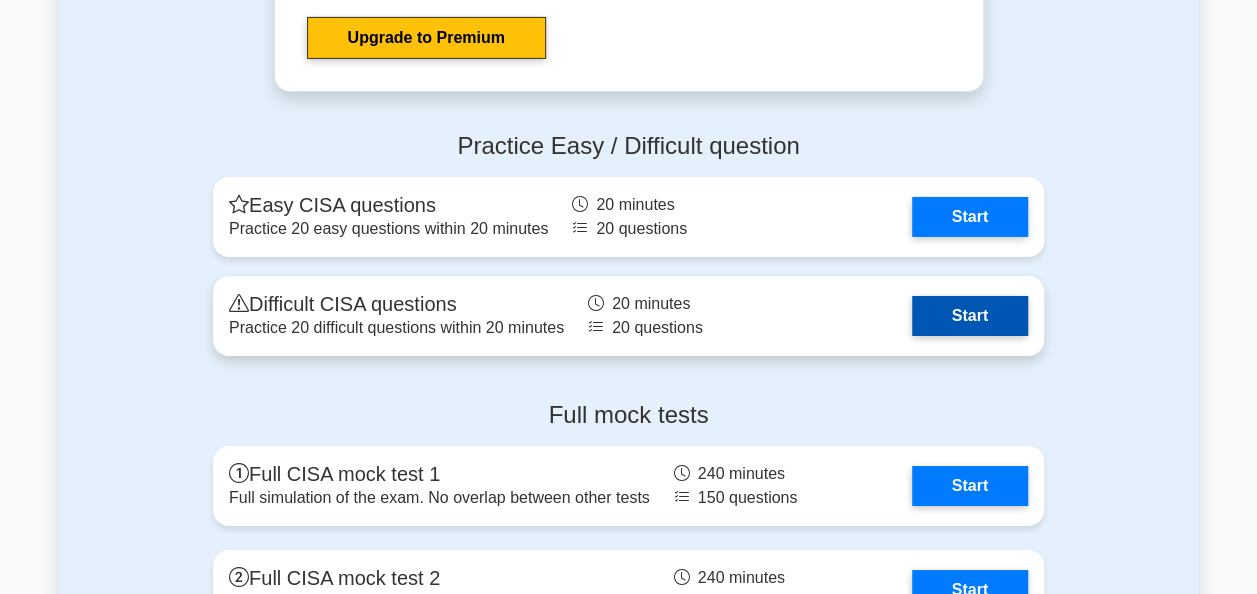 click on "Start" at bounding box center (970, 316) 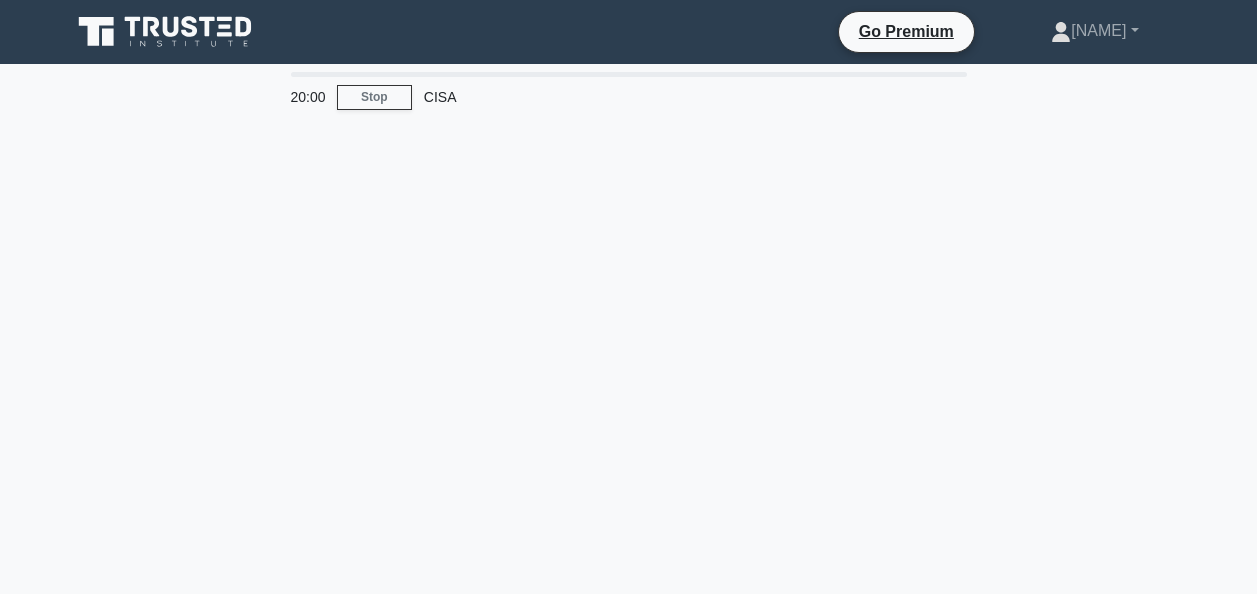 scroll, scrollTop: 0, scrollLeft: 0, axis: both 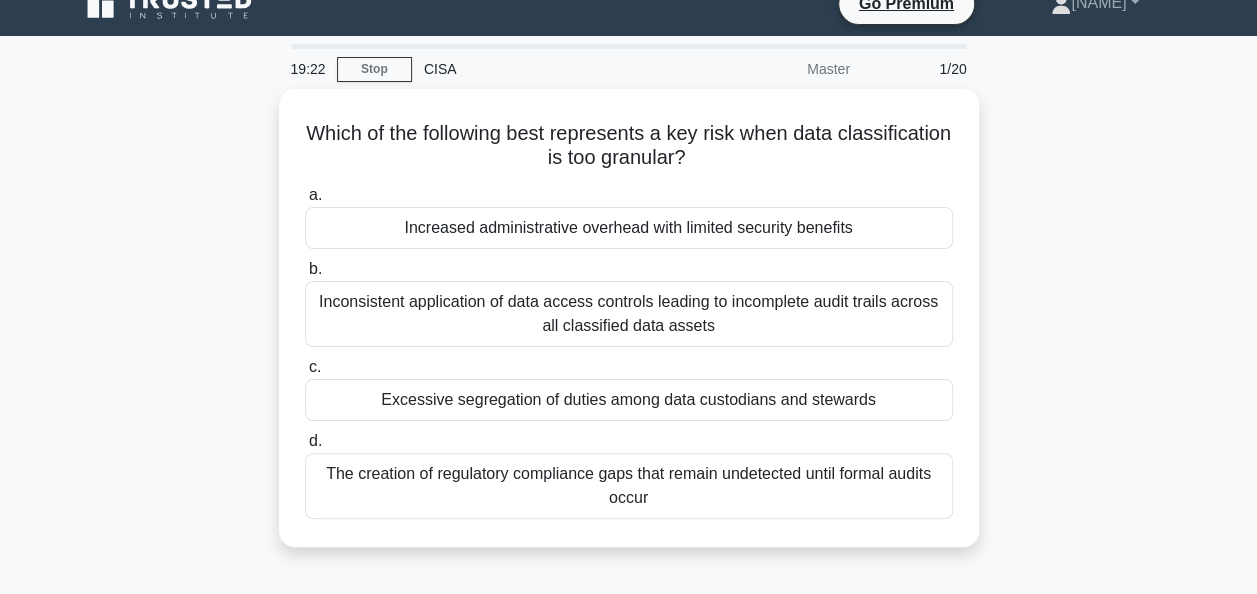 click on "Which of the following best represents a key risk when data classification is too granular?
.spinner_0XTQ{transform-origin:center;animation:spinner_y6GP .75s linear infinite}@keyframes spinner_y6GP{100%{transform:rotate(360deg)}}
a.
Increased administrative overhead with limited security benefits
b. c. d." at bounding box center (629, 330) 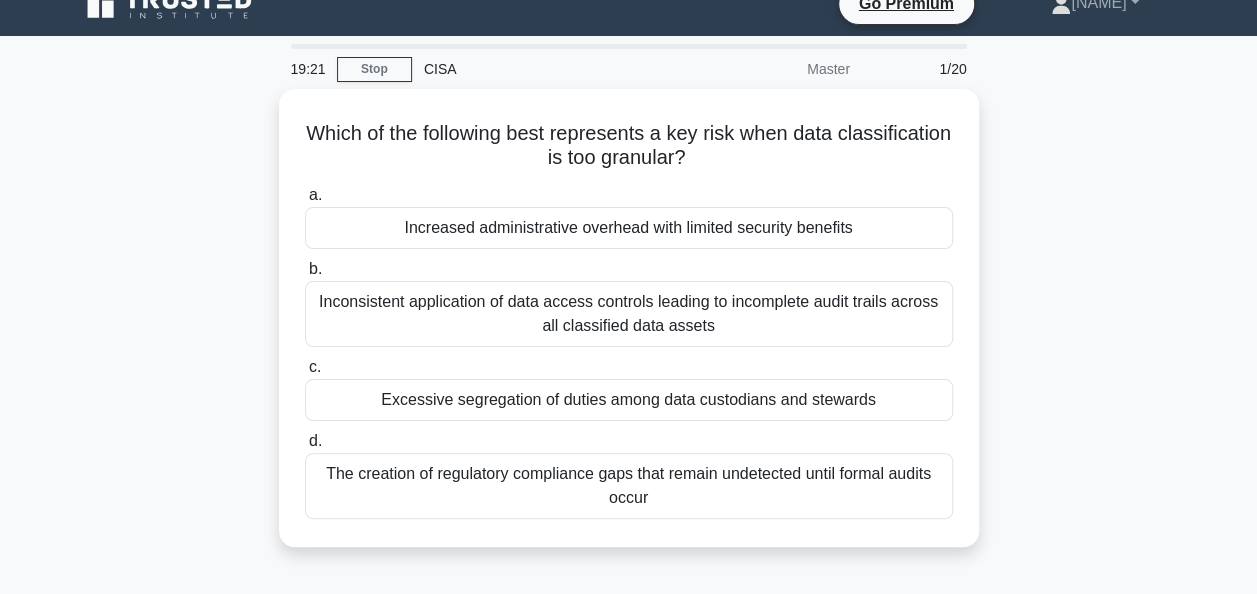 scroll, scrollTop: 7, scrollLeft: 0, axis: vertical 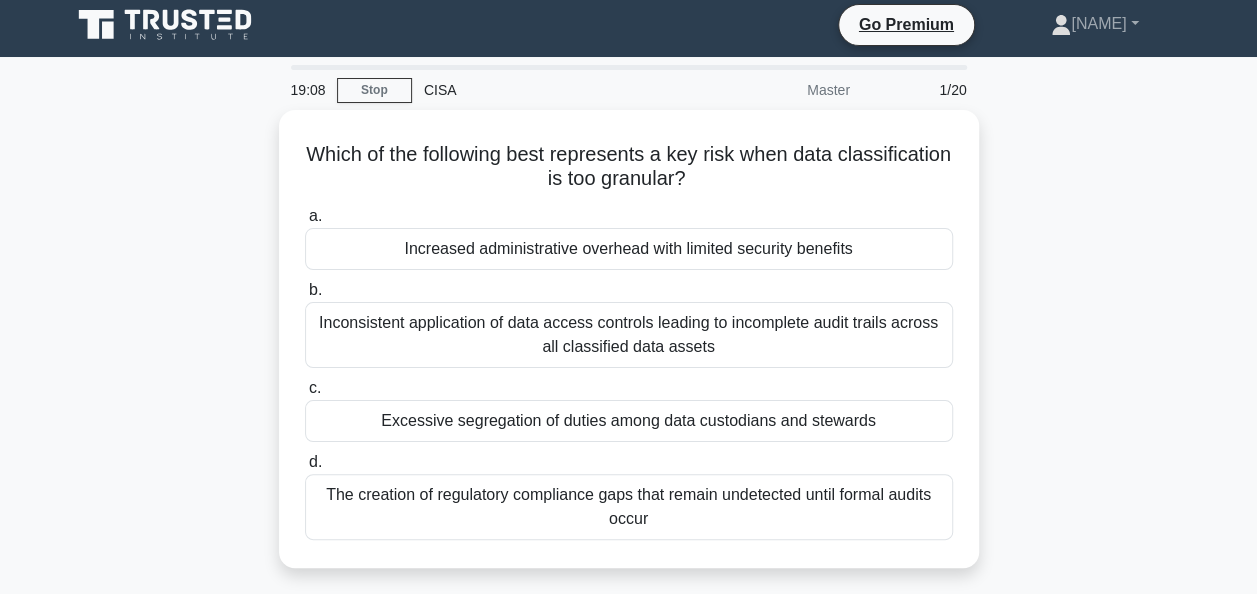 click on "Which of the following best represents a key risk when data classification is too granular?
.spinner_0XTQ{transform-origin:center;animation:spinner_y6GP .75s linear infinite}@keyframes spinner_y6GP{100%{transform:rotate(360deg)}}
a.
Increased administrative overhead with limited security benefits
b. c. d." at bounding box center [629, 351] 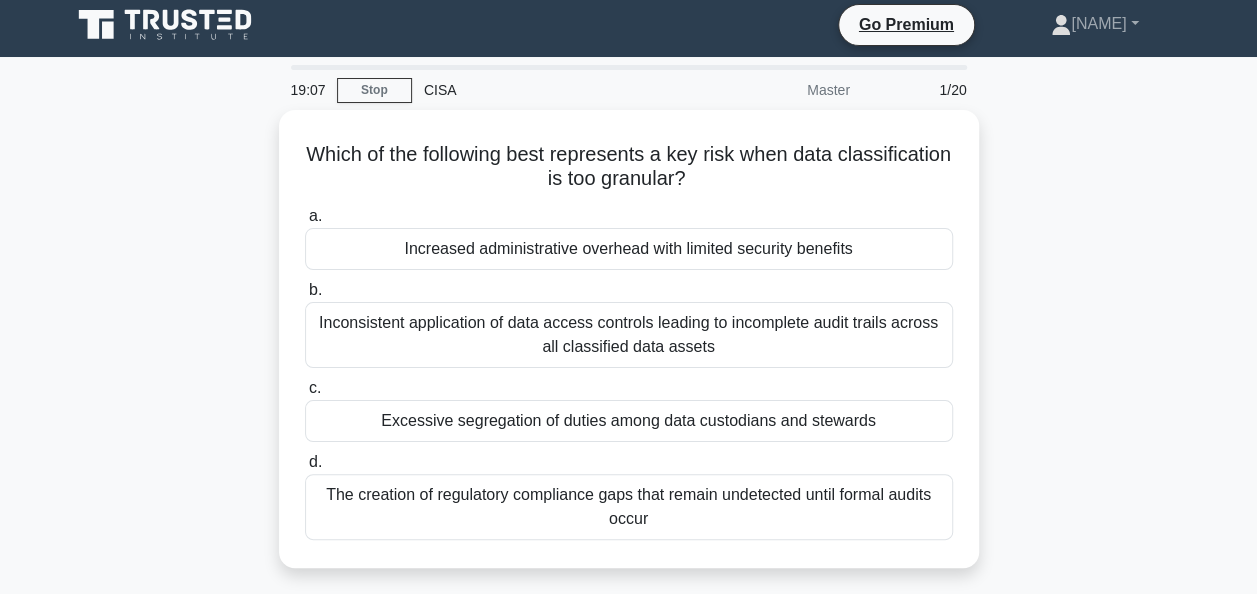 scroll, scrollTop: 35, scrollLeft: 0, axis: vertical 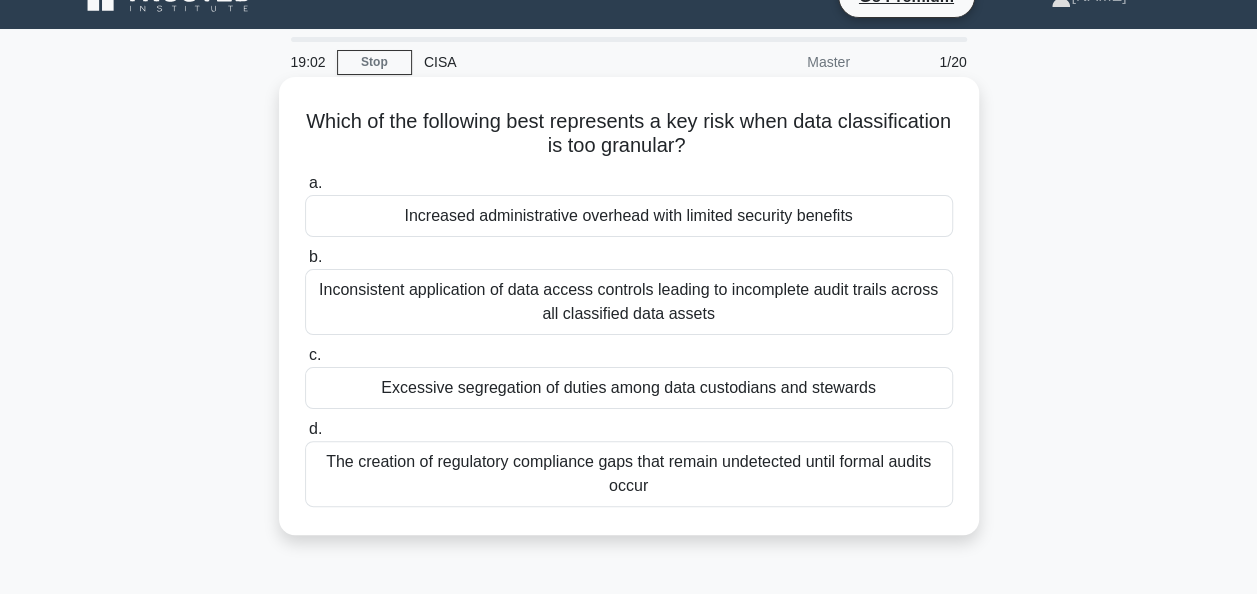 click on "Increased administrative overhead with limited security benefits" at bounding box center [629, 216] 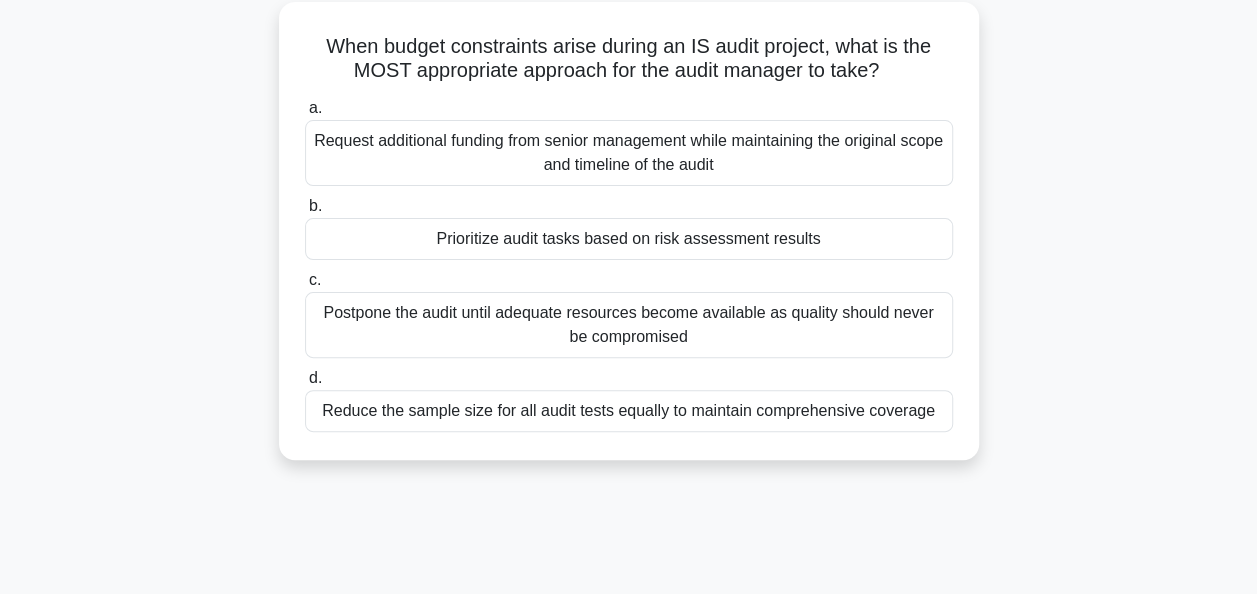 scroll, scrollTop: 117, scrollLeft: 0, axis: vertical 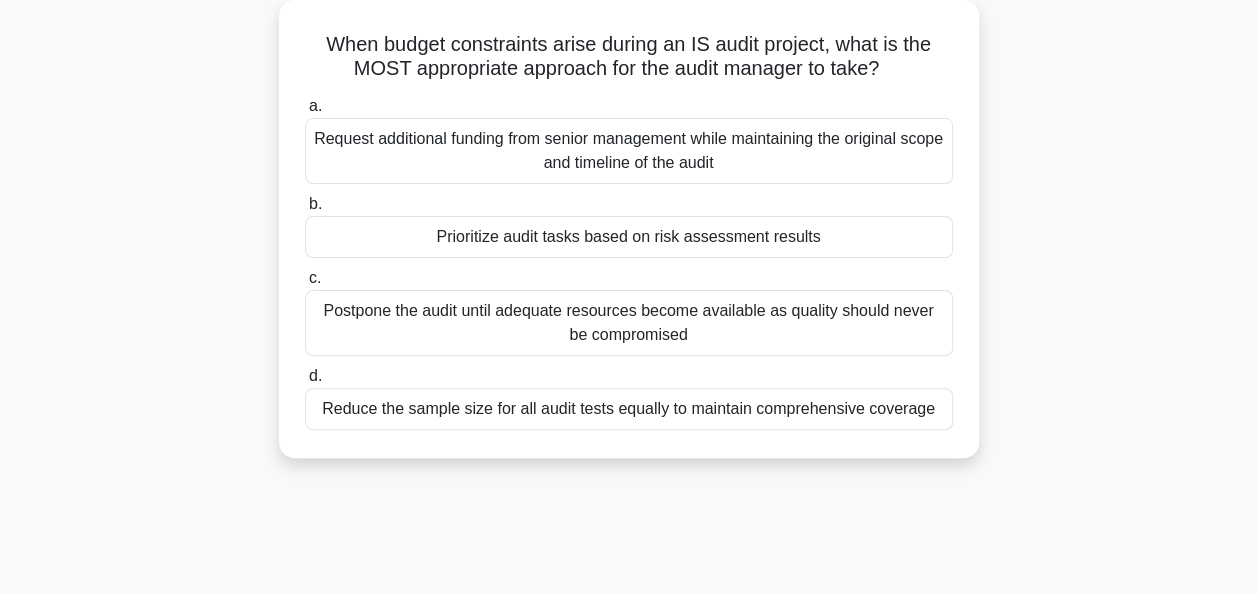 click on "When budget constraints arise during an IS audit project, what is the MOST appropriate approach for the audit manager to take?
.spinner_0XTQ{transform-origin:center;animation:spinner_y6GP .75s linear infinite}@keyframes spinner_y6GP{100%{transform:rotate(360deg)}}
a.
Request additional funding from senior management while maintaining the original scope and timeline of the audit
b. c. d." at bounding box center (629, 241) 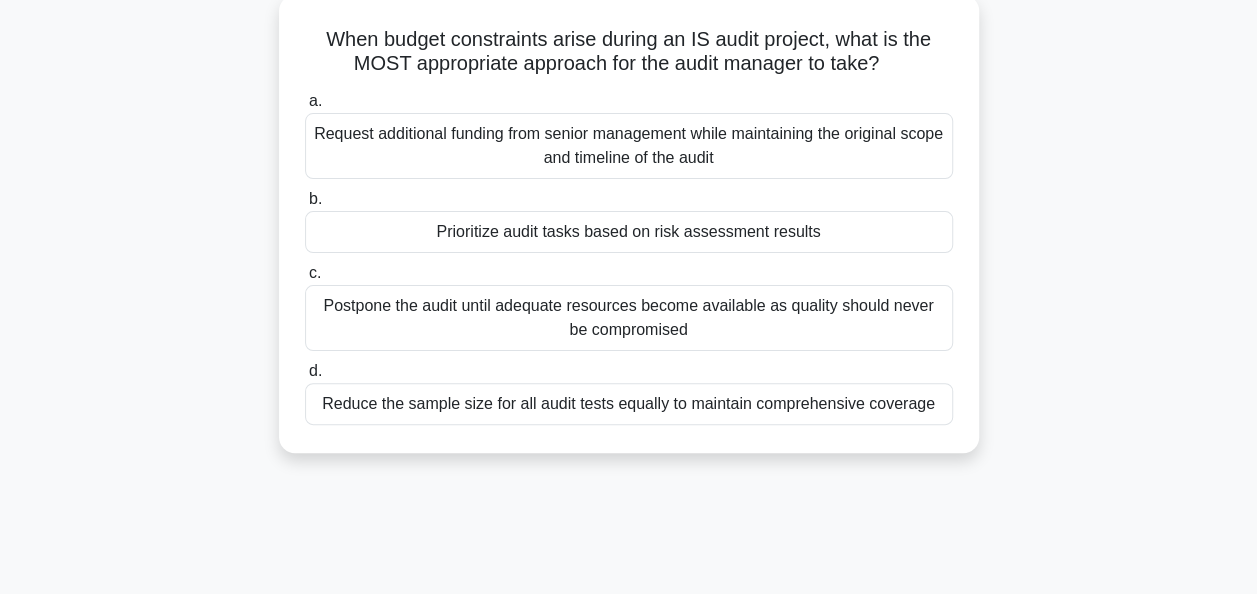 click on "Prioritize audit tasks based on risk assessment results" at bounding box center (629, 232) 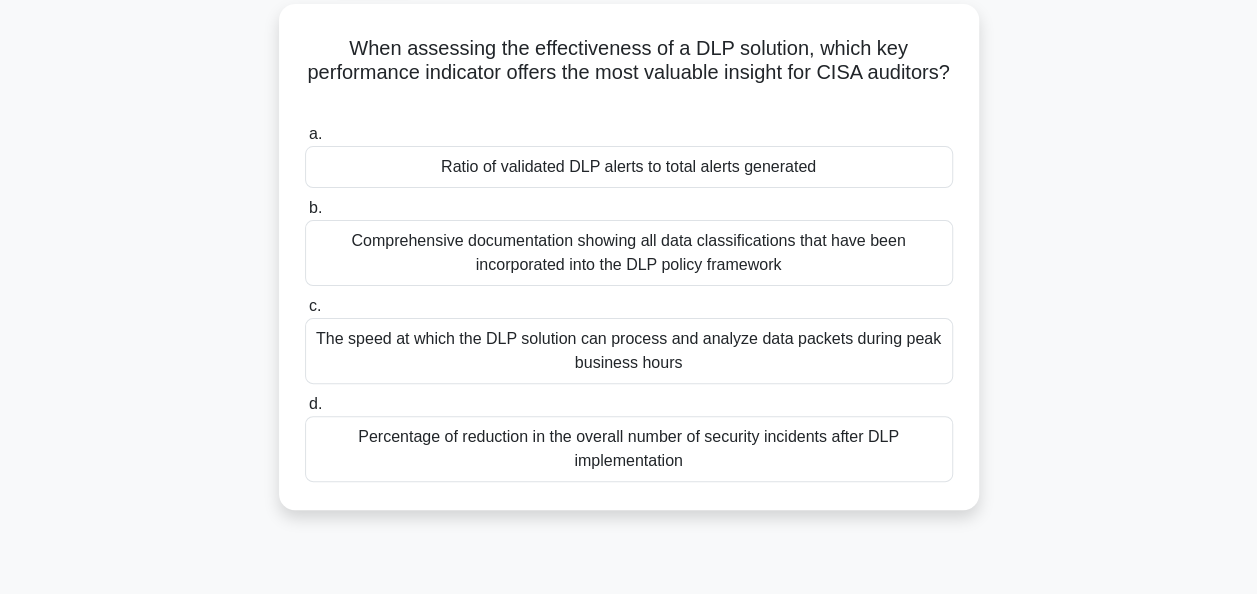 scroll, scrollTop: 114, scrollLeft: 0, axis: vertical 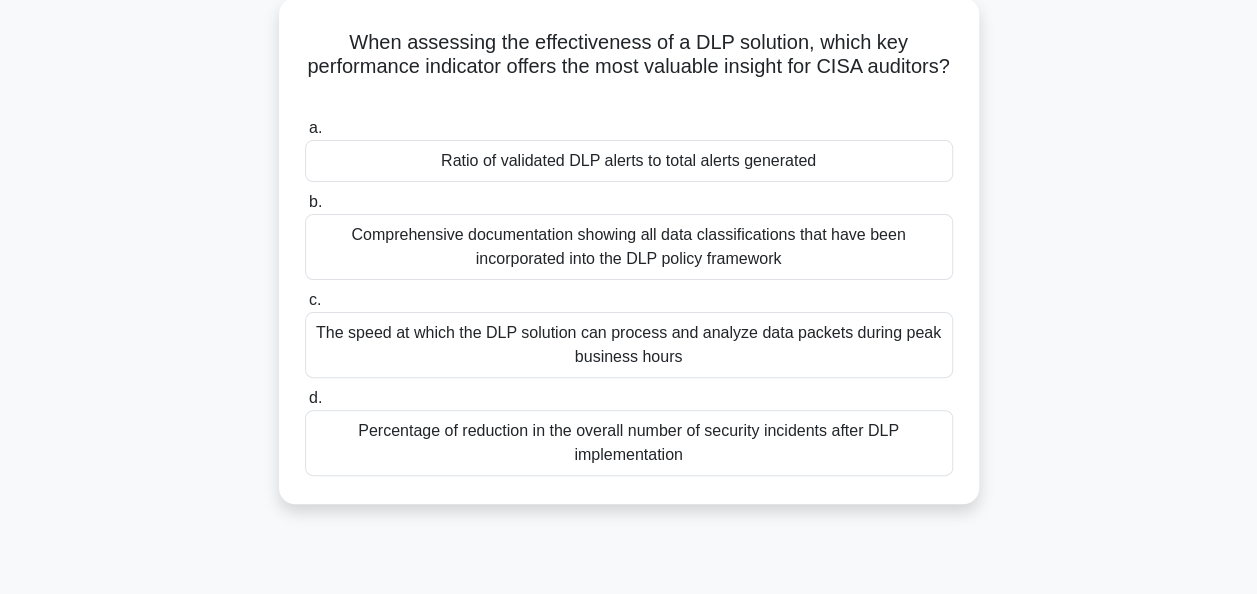 click on "Percentage of reduction in the overall number of security incidents after DLP implementation" at bounding box center [629, 443] 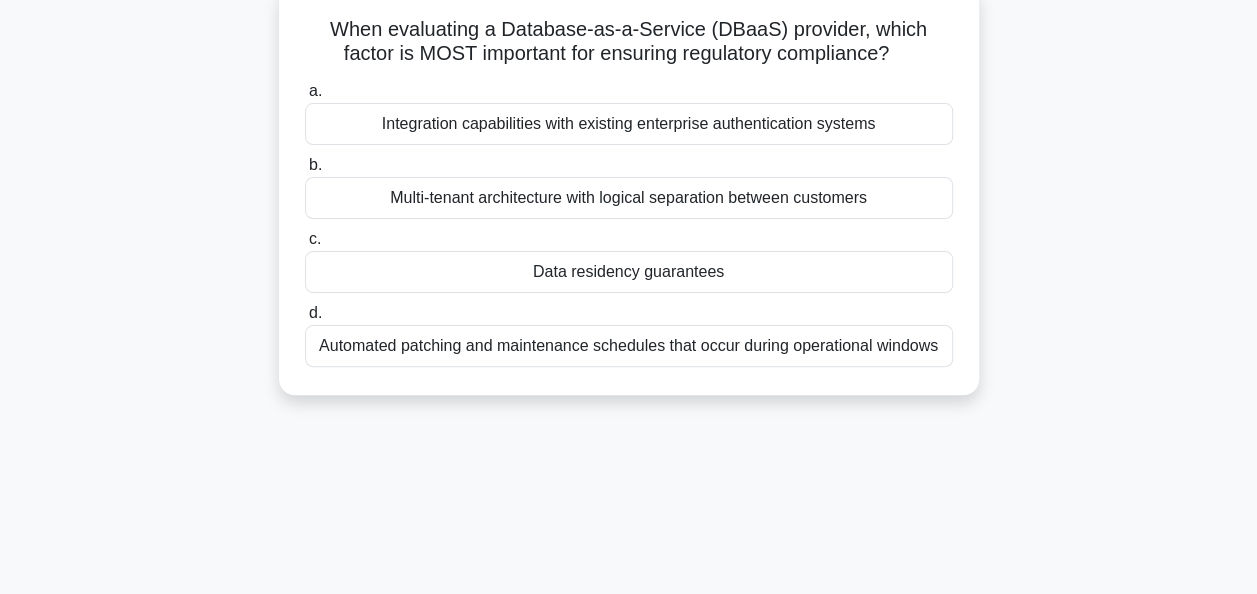 scroll, scrollTop: 108, scrollLeft: 0, axis: vertical 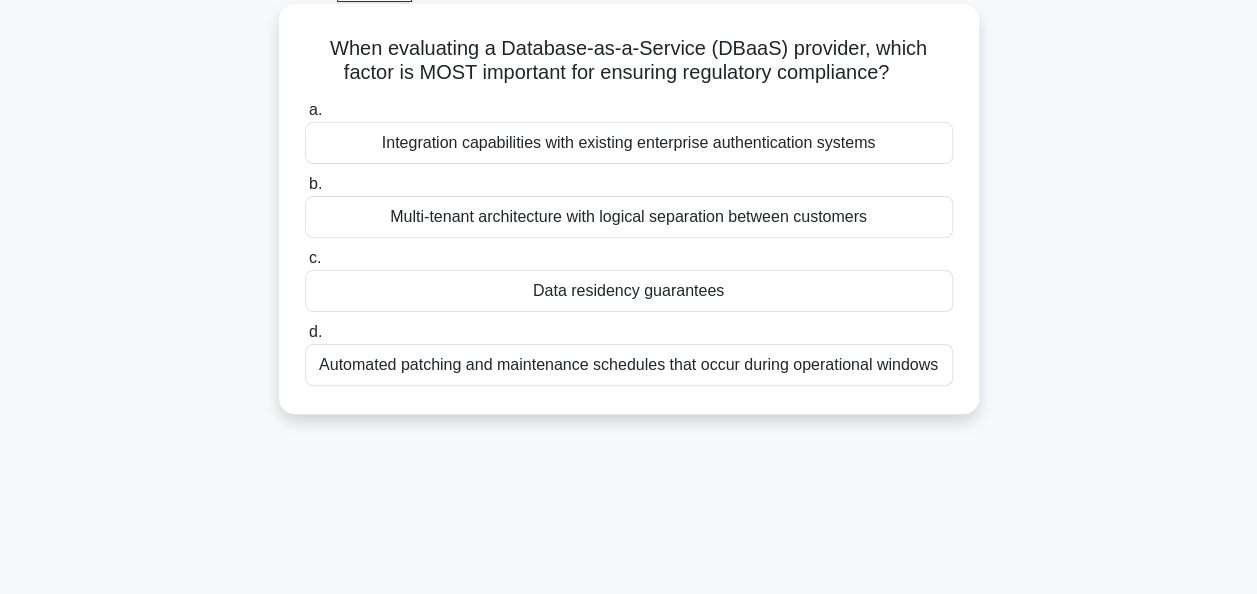 click on "Data residency guarantees" at bounding box center [629, 291] 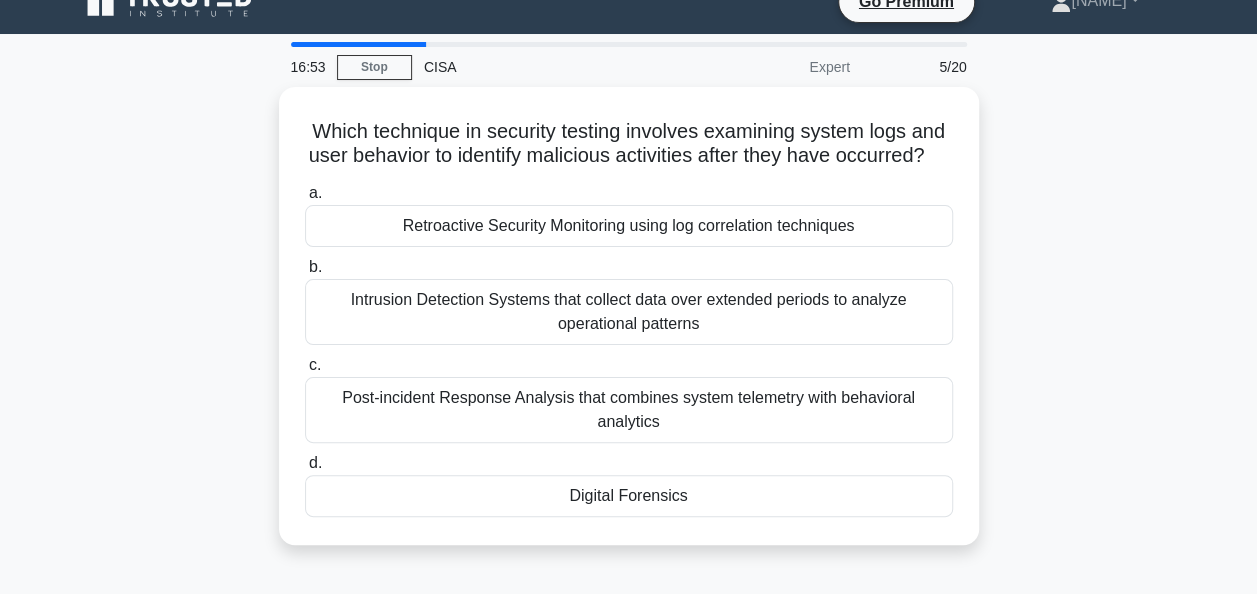 scroll, scrollTop: 28, scrollLeft: 0, axis: vertical 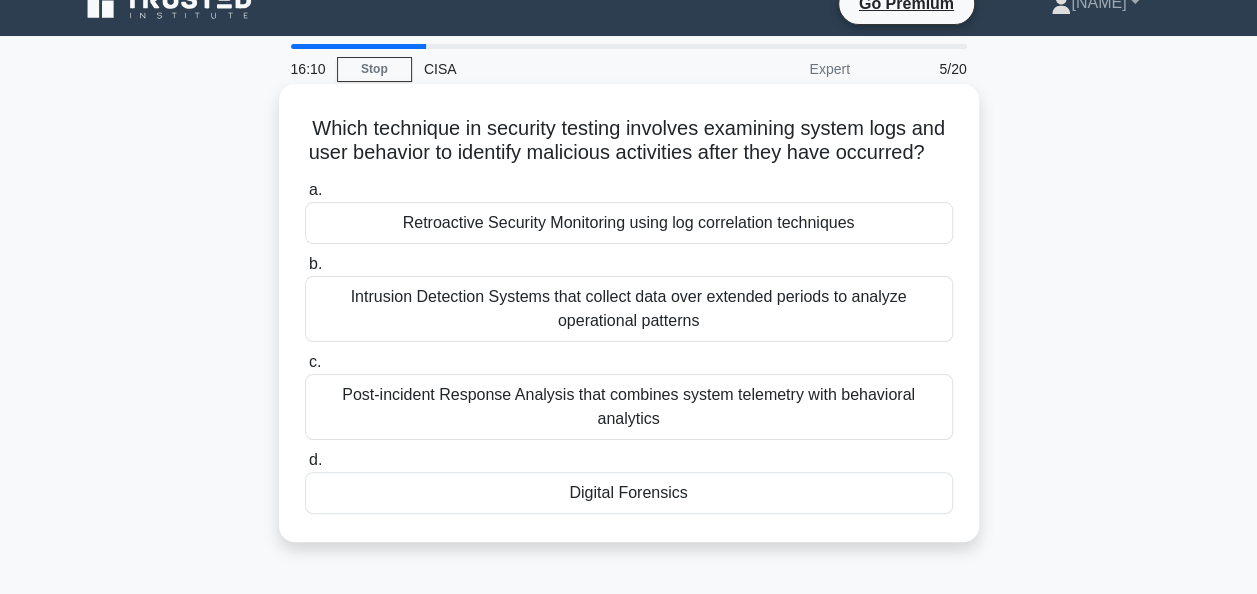 click on "Post-incident Response Analysis that combines system telemetry with behavioral analytics" at bounding box center [629, 407] 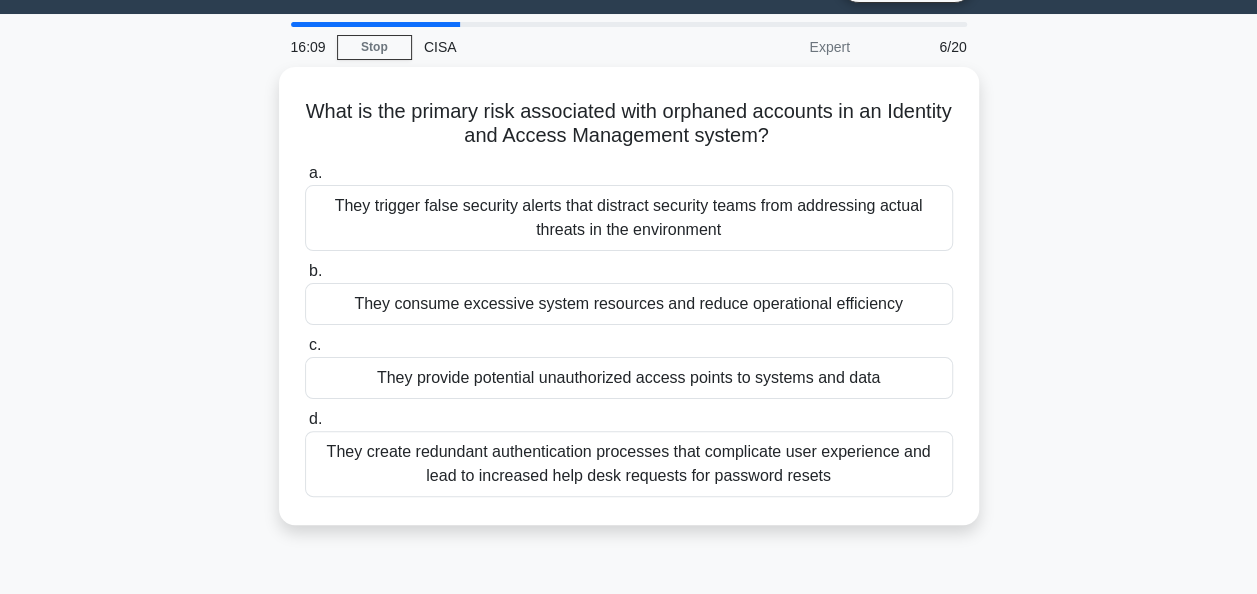 scroll, scrollTop: 54, scrollLeft: 0, axis: vertical 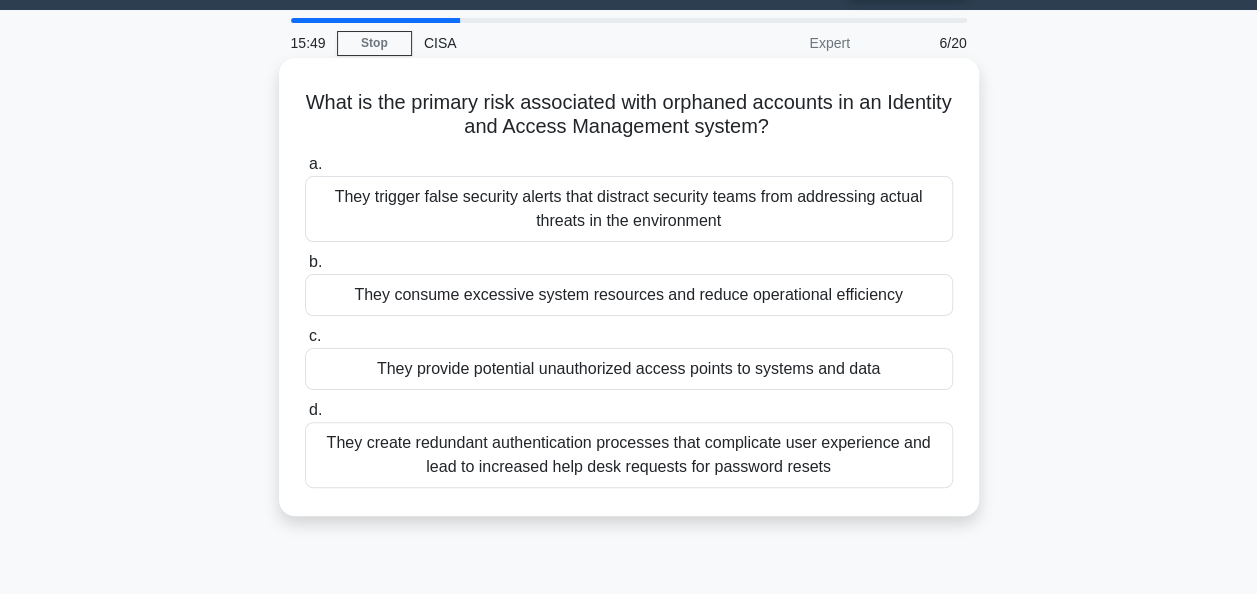 click on "They provide potential unauthorized access points to systems and data" at bounding box center [629, 369] 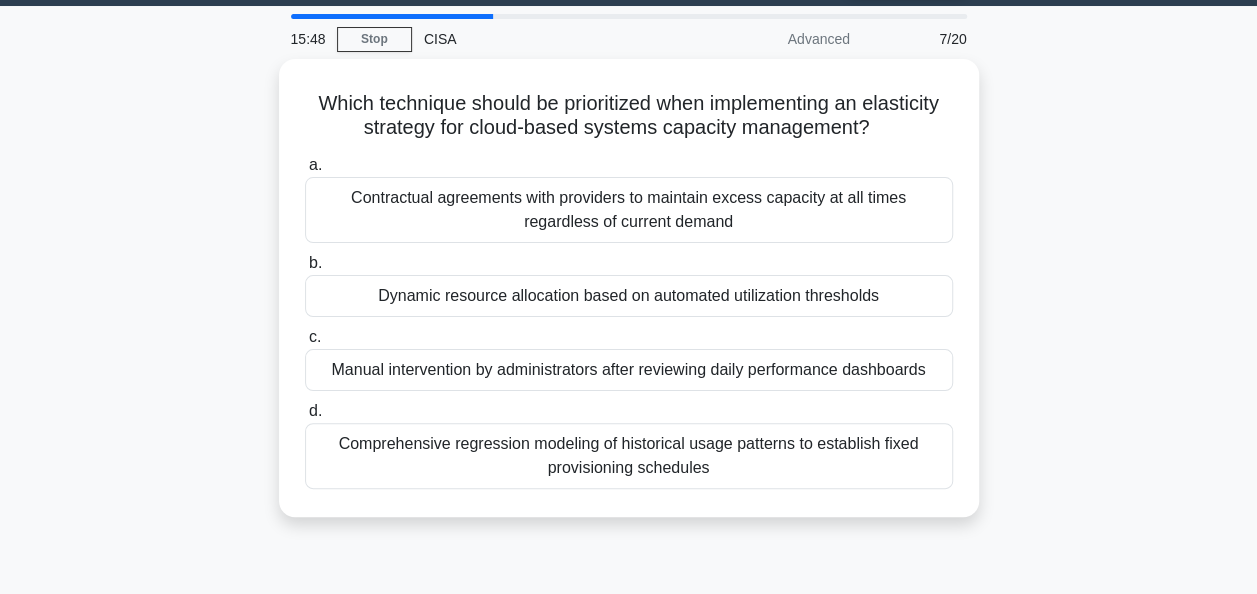 scroll, scrollTop: 62, scrollLeft: 0, axis: vertical 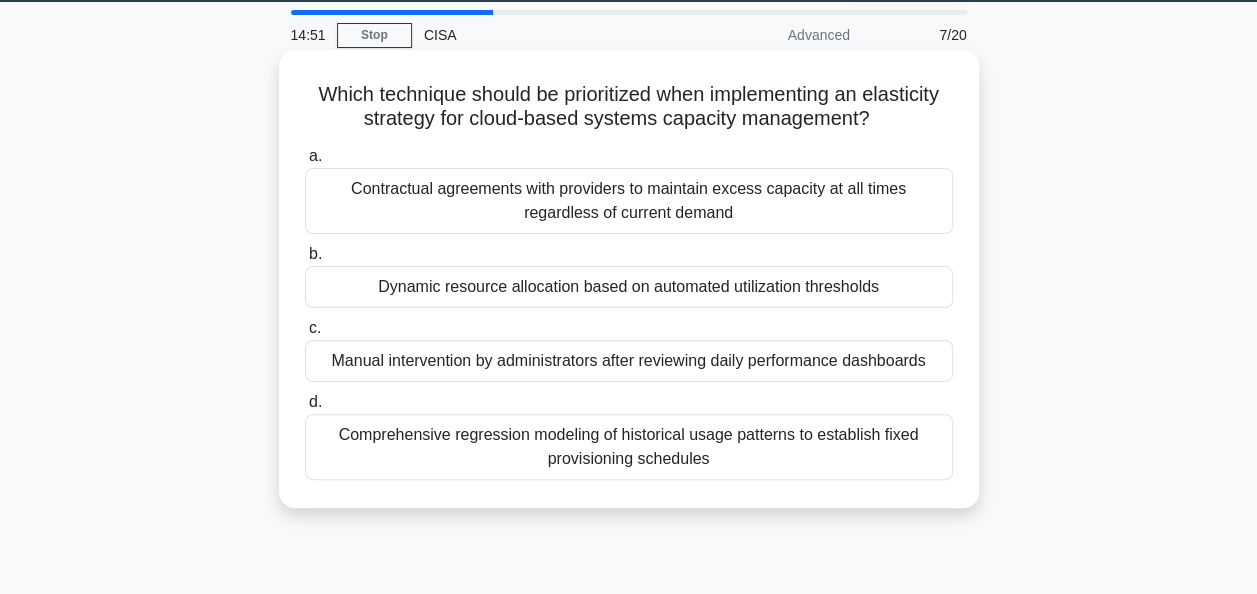 click on "Dynamic resource allocation based on automated utilization thresholds" at bounding box center [629, 287] 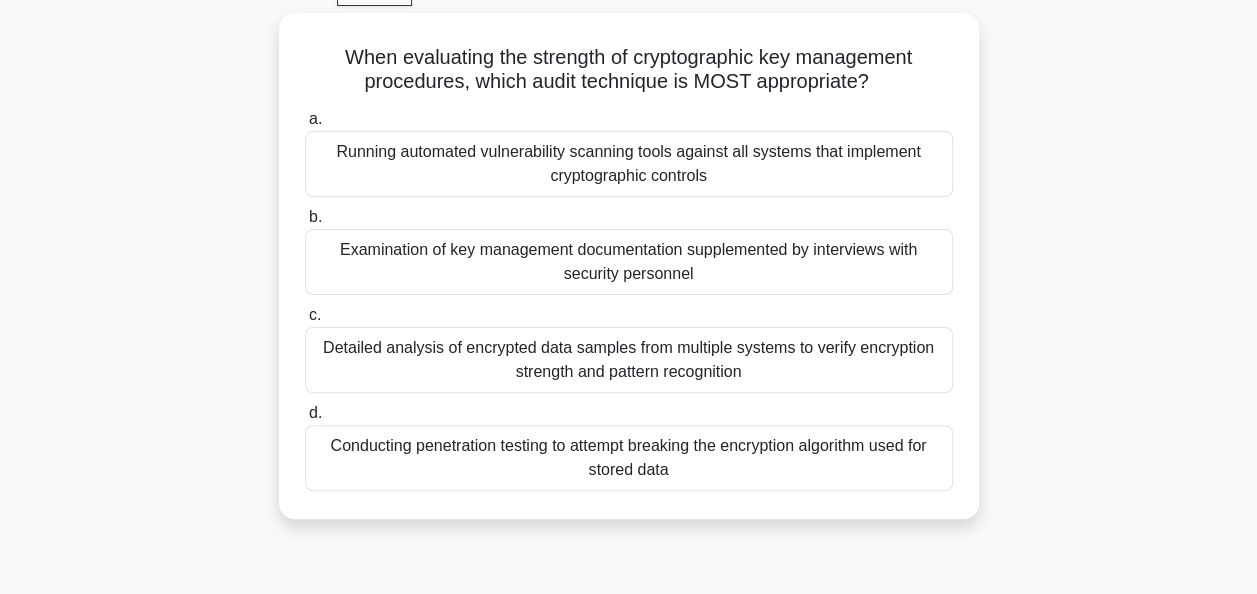 scroll, scrollTop: 105, scrollLeft: 0, axis: vertical 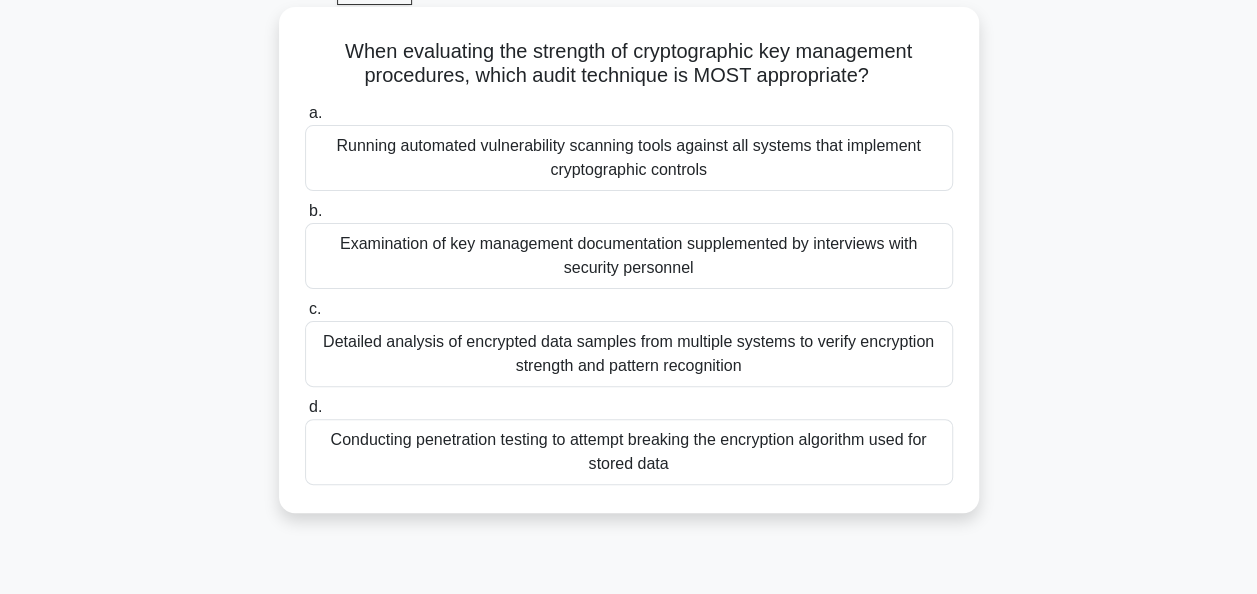 click on "Conducting penetration testing to attempt breaking the encryption algorithm used for stored data" at bounding box center (629, 452) 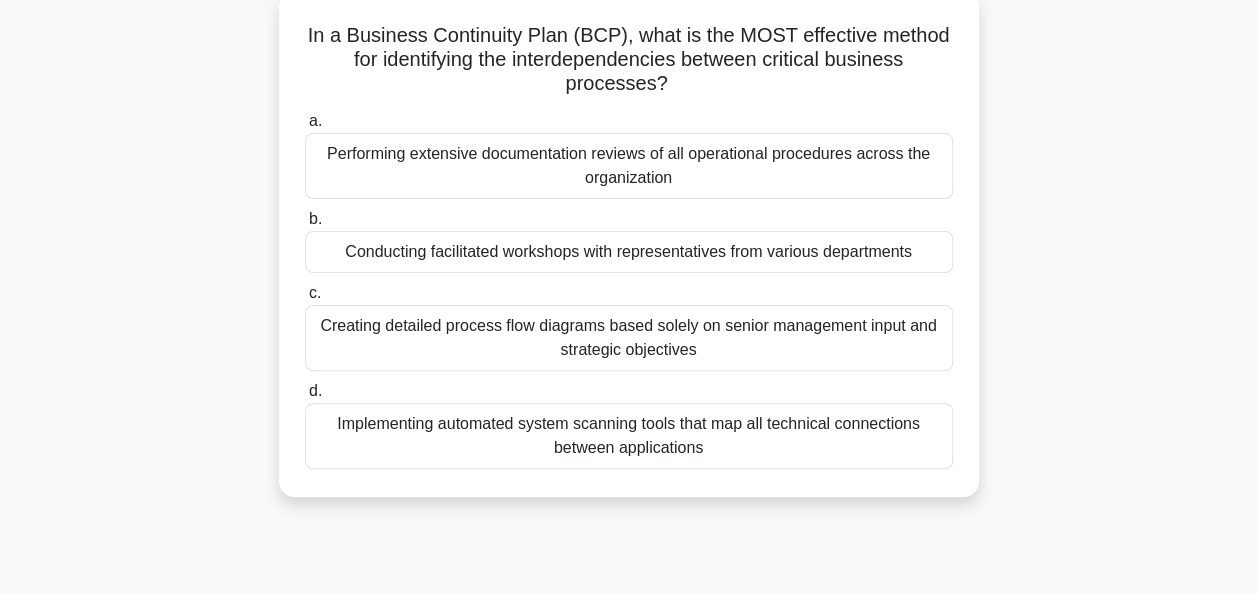 scroll, scrollTop: 127, scrollLeft: 0, axis: vertical 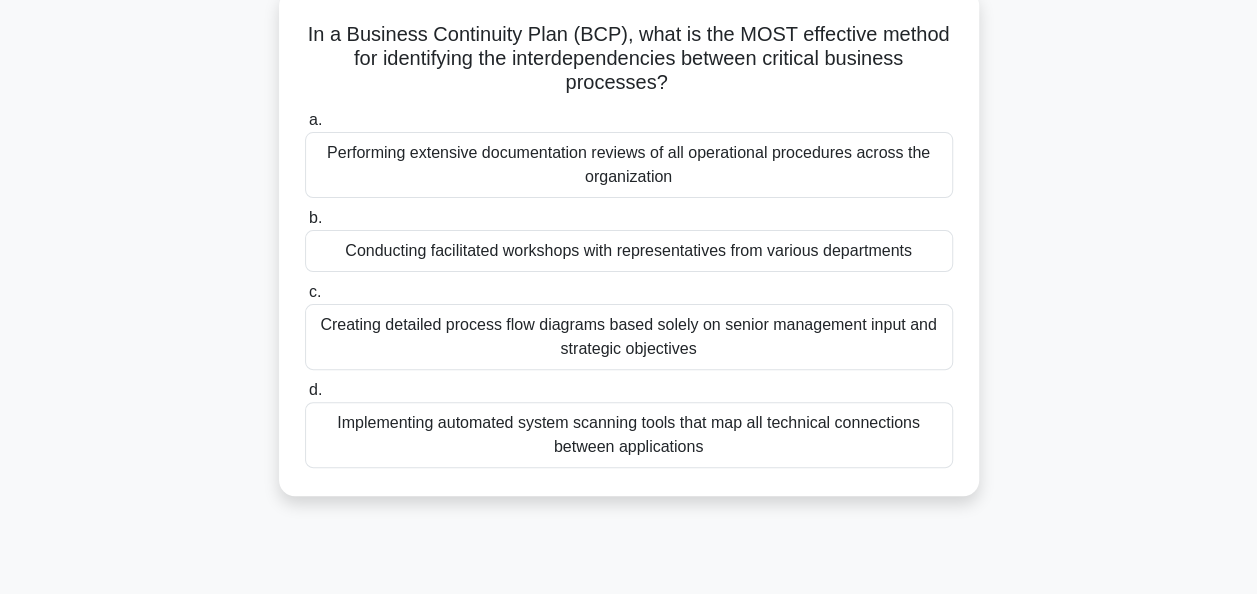click on "In a Business Continuity Plan (BCP), what is the MOST effective method for identifying the interdependencies between critical business processes?
.spinner_0XTQ{transform-origin:center;animation:spinner_y6GP .75s linear infinite}@keyframes spinner_y6GP{100%{transform:rotate(360deg)}}
a.
Performing extensive documentation reviews of all operational procedures across the organization
b. c. d." at bounding box center (629, 255) 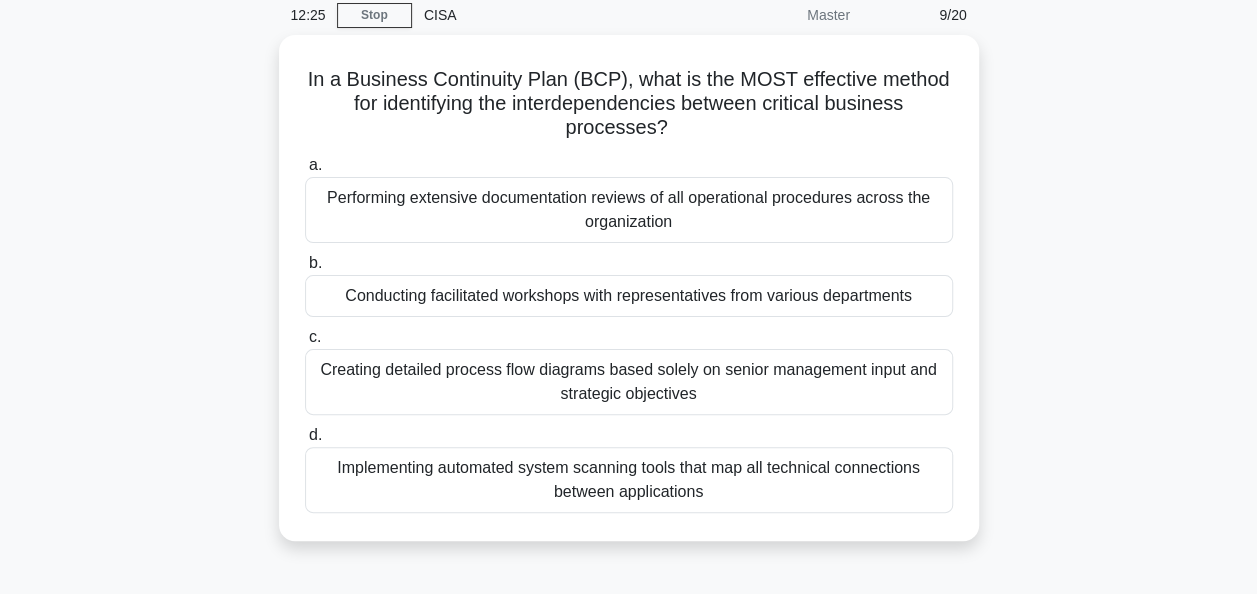 scroll, scrollTop: 78, scrollLeft: 0, axis: vertical 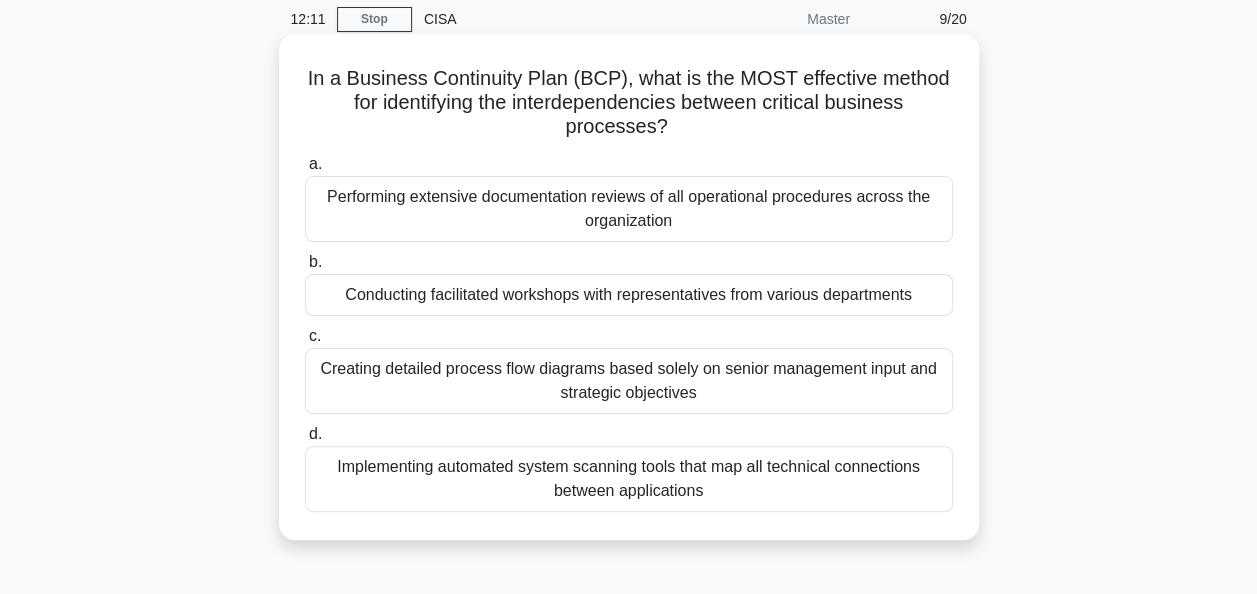 click on "Creating detailed process flow diagrams based solely on senior management input and strategic objectives" at bounding box center [629, 381] 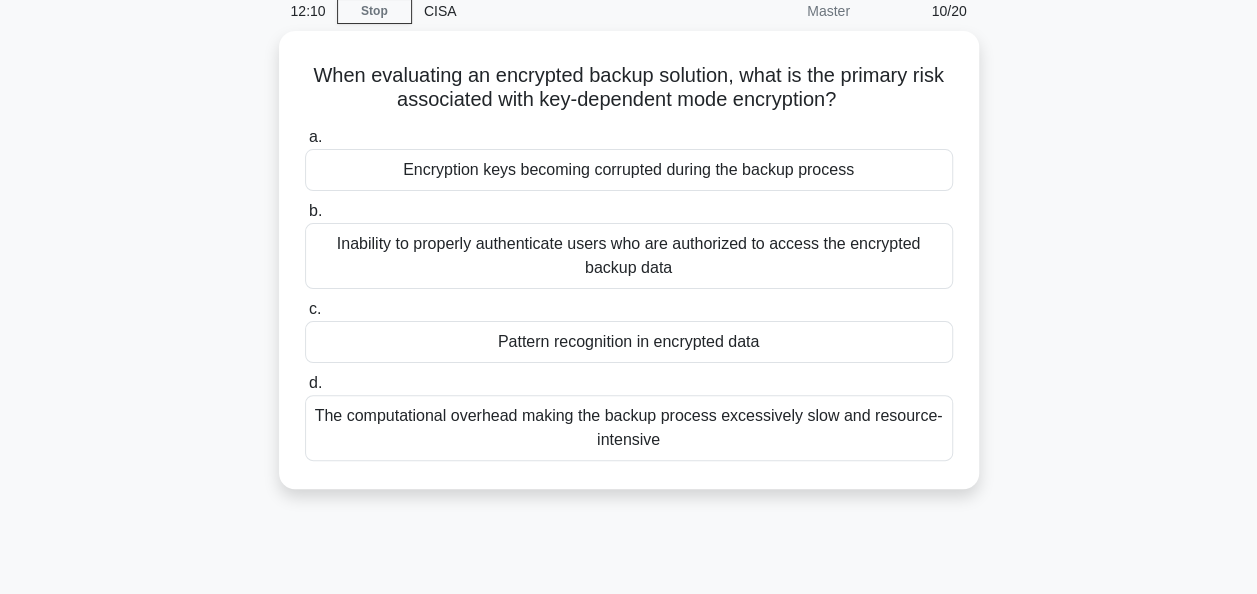 scroll, scrollTop: 109, scrollLeft: 0, axis: vertical 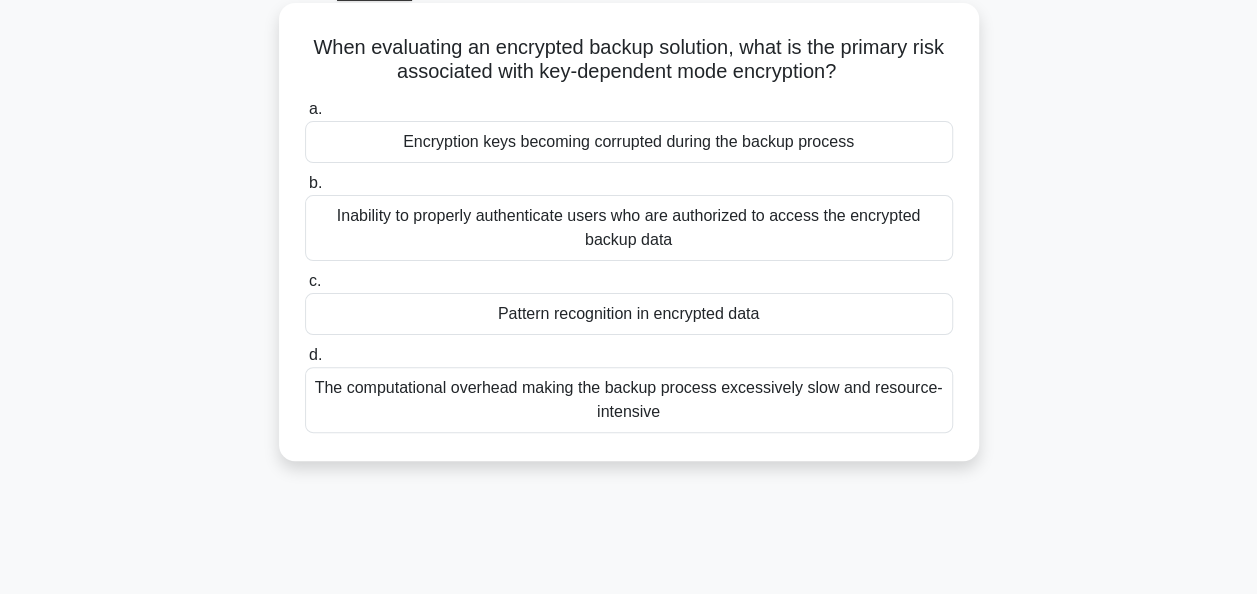 click on "Encryption keys becoming corrupted during the backup process" at bounding box center [629, 142] 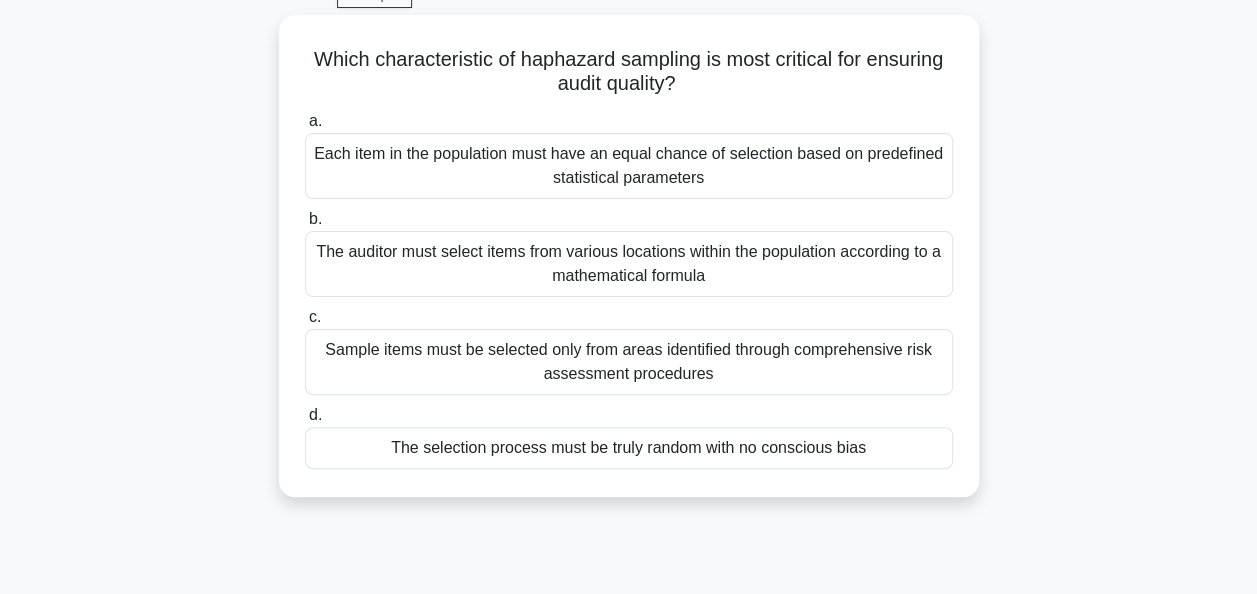 scroll, scrollTop: 103, scrollLeft: 0, axis: vertical 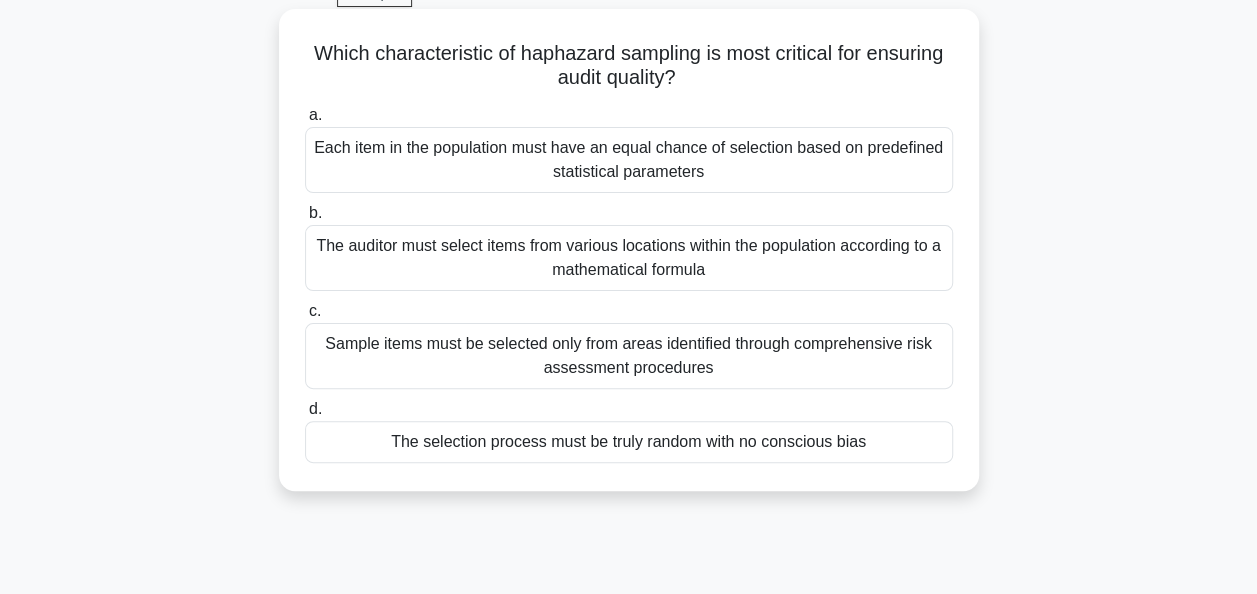 click on "The auditor must select items from various locations within the population according to a mathematical formula" at bounding box center (629, 258) 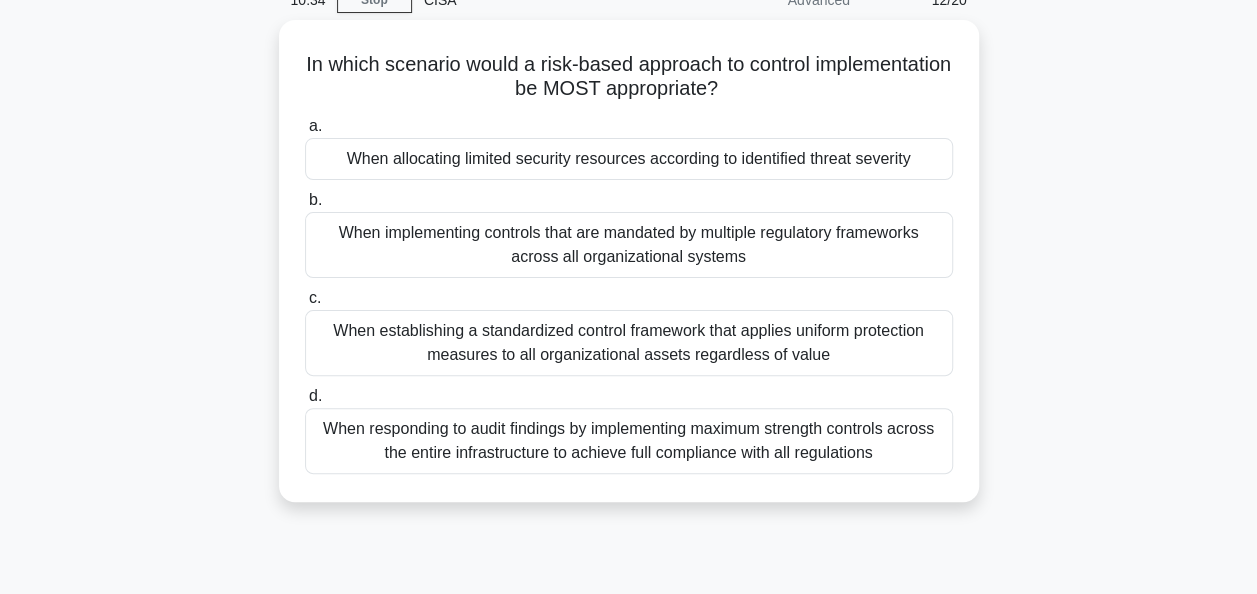 scroll, scrollTop: 98, scrollLeft: 0, axis: vertical 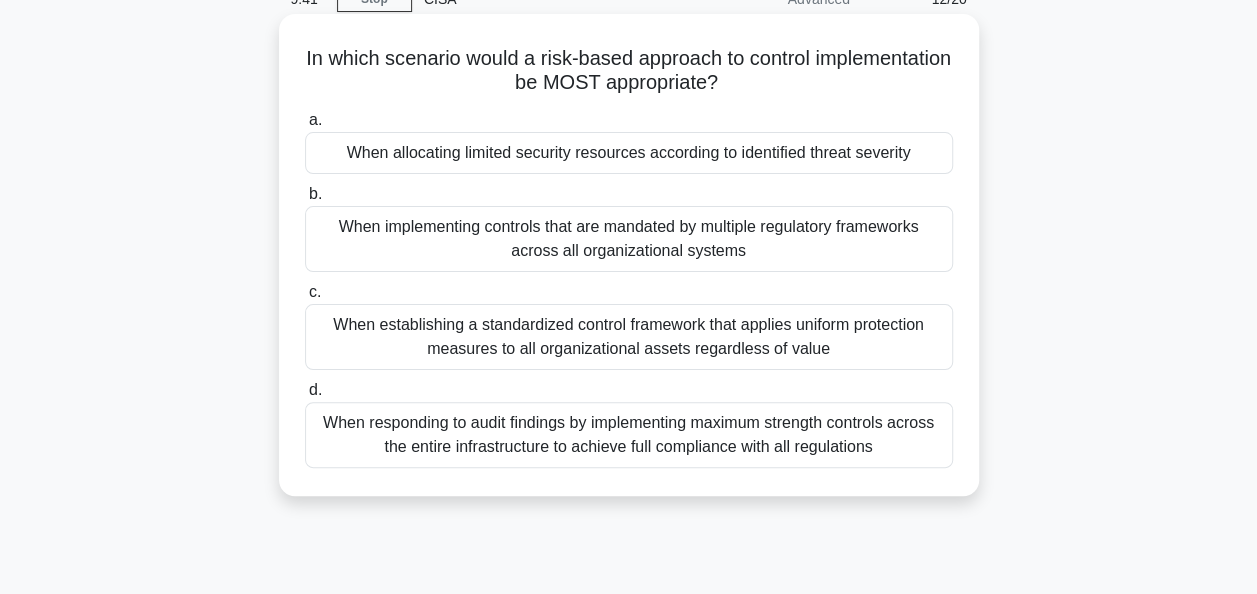 click on "When allocating limited security resources according to identified threat severity" at bounding box center [629, 153] 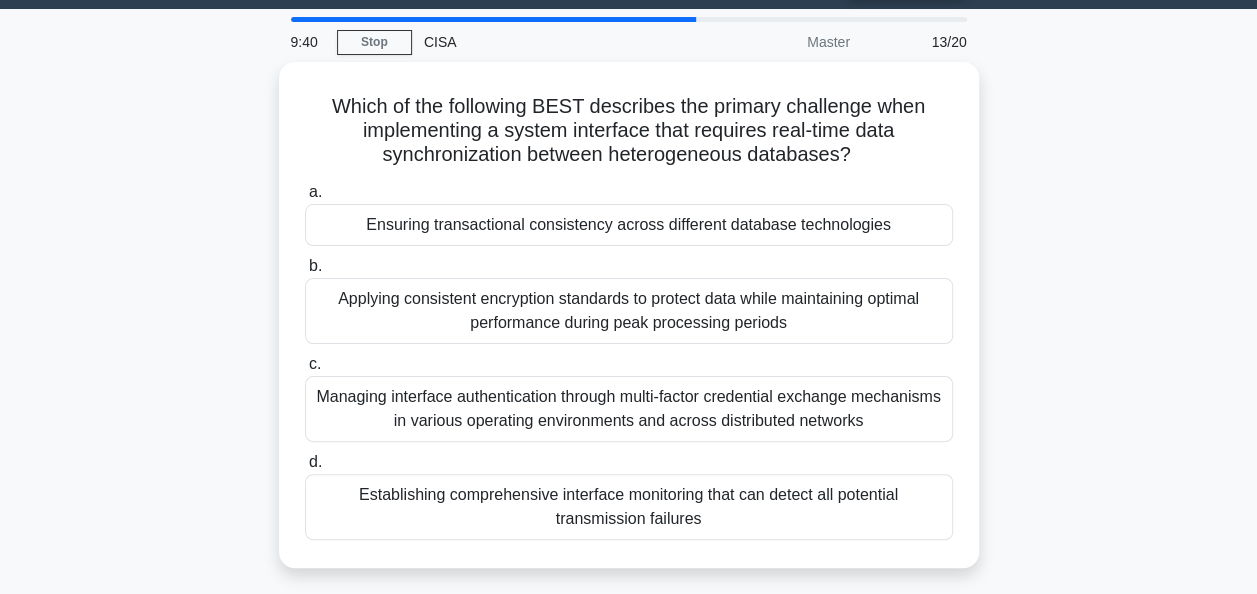 scroll, scrollTop: 56, scrollLeft: 0, axis: vertical 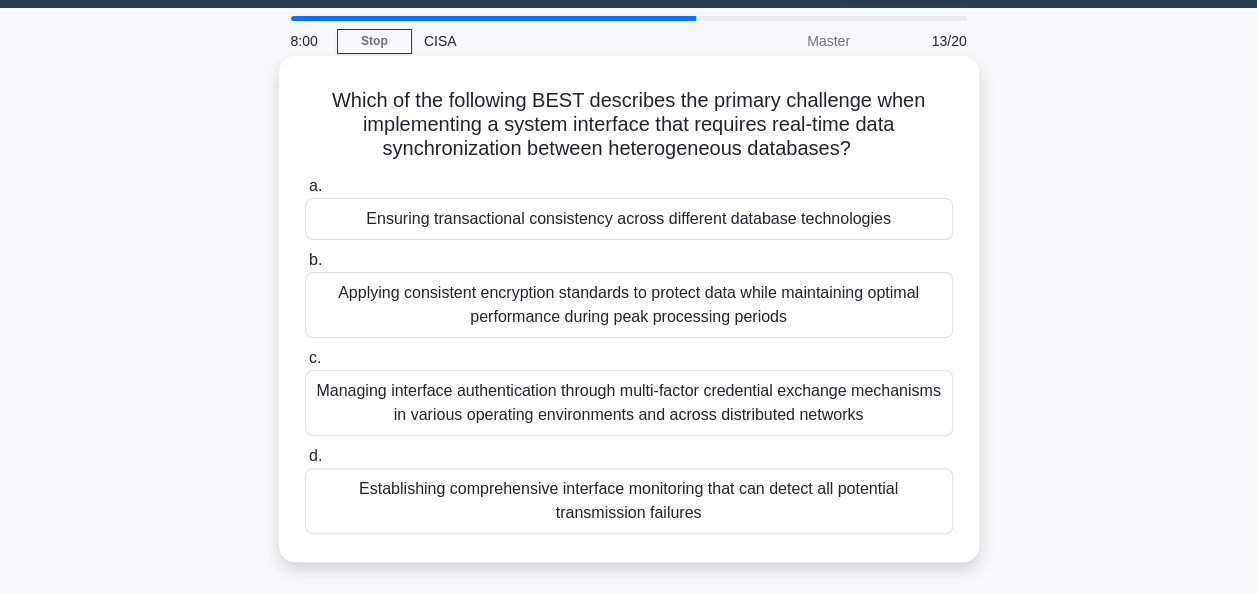 click on "Managing interface authentication through multi-factor credential exchange mechanisms in various operating environments and across distributed networks" at bounding box center [629, 403] 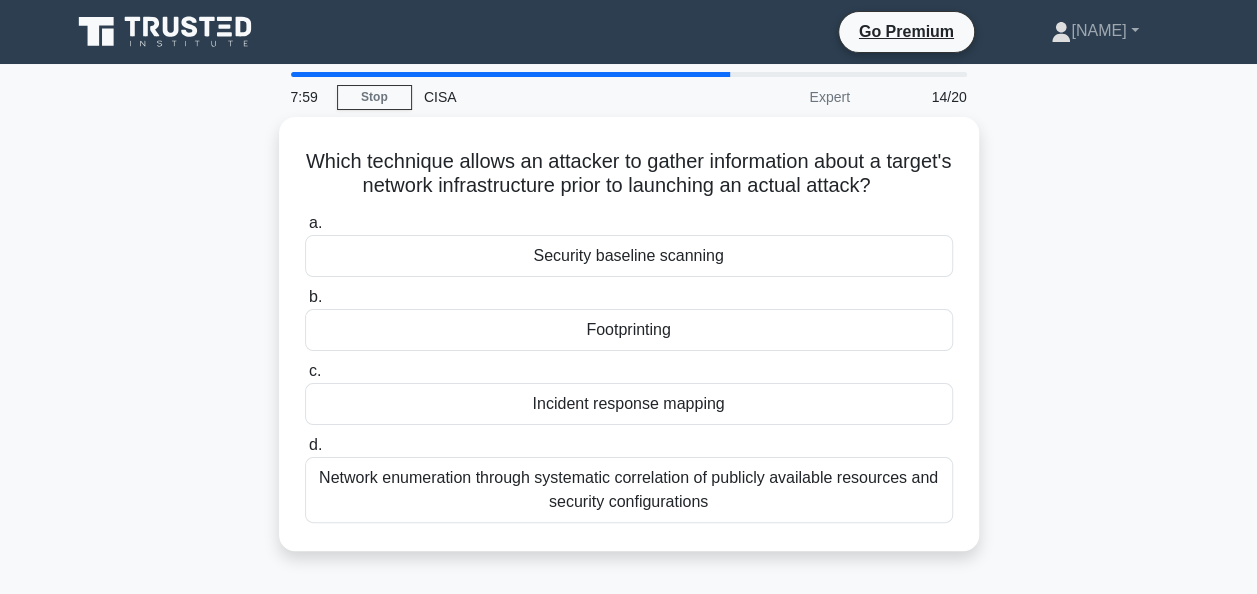 scroll, scrollTop: 34, scrollLeft: 0, axis: vertical 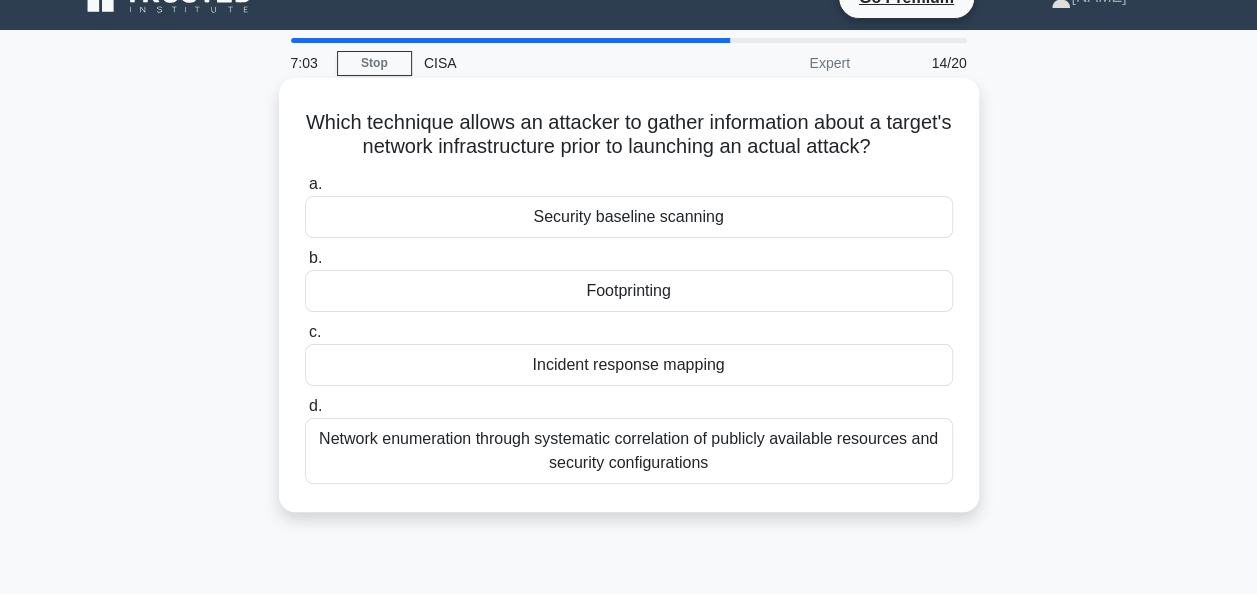 click on "Network enumeration through systematic correlation of publicly available resources and security configurations" at bounding box center (629, 451) 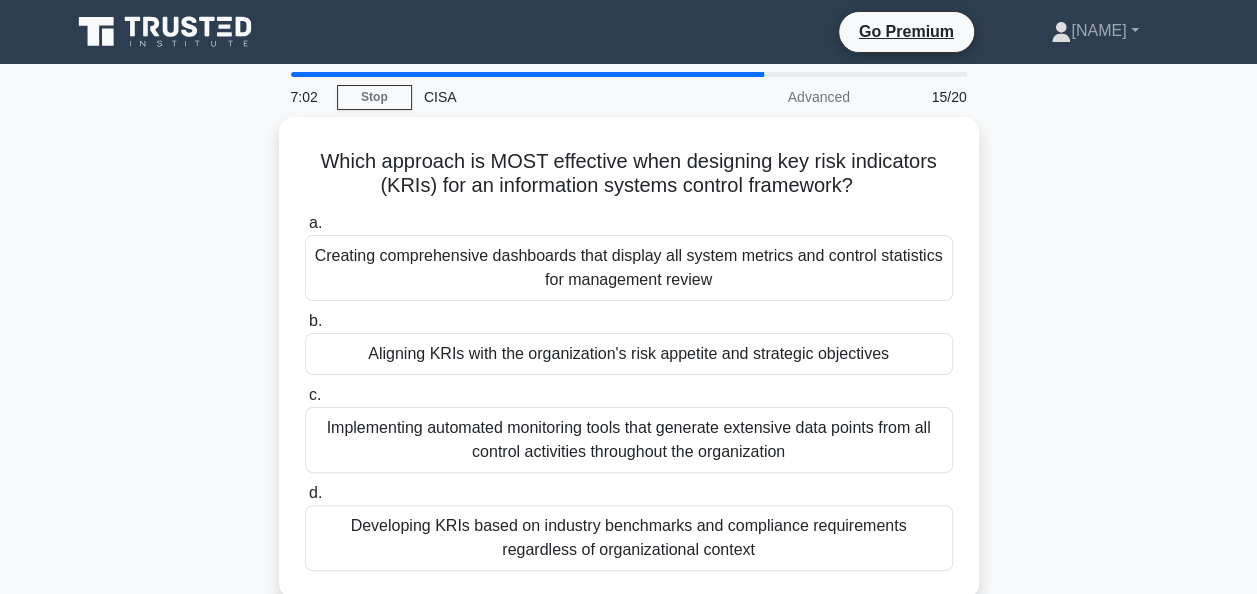 scroll, scrollTop: 79, scrollLeft: 0, axis: vertical 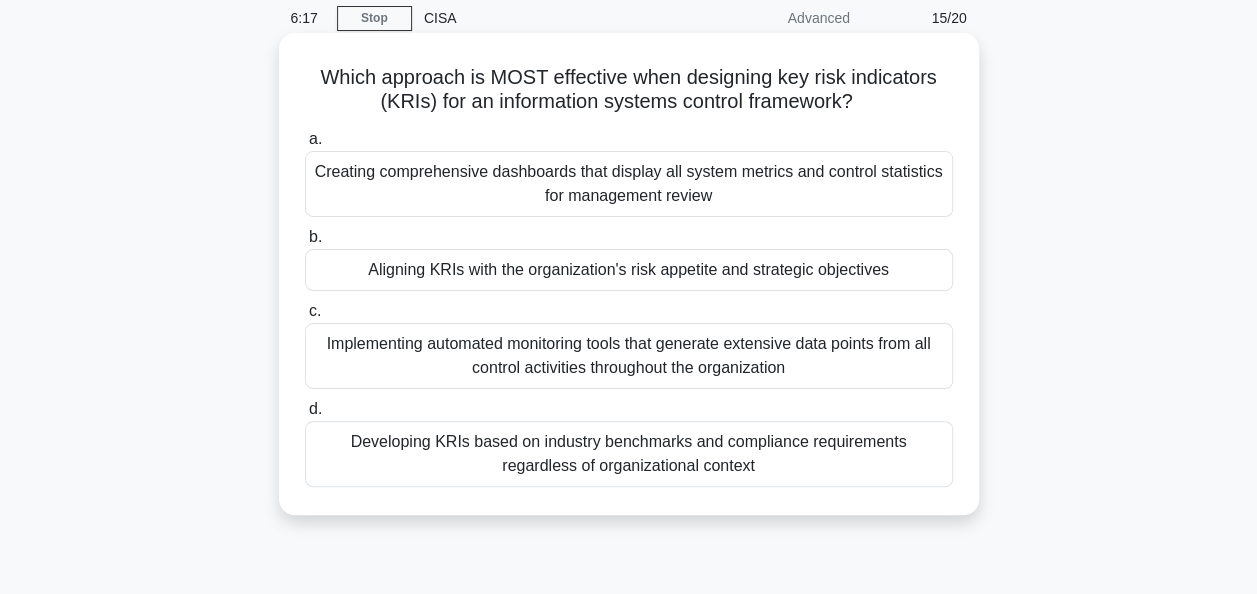 click on "Aligning KRIs with the organization's risk appetite and strategic objectives" at bounding box center [629, 270] 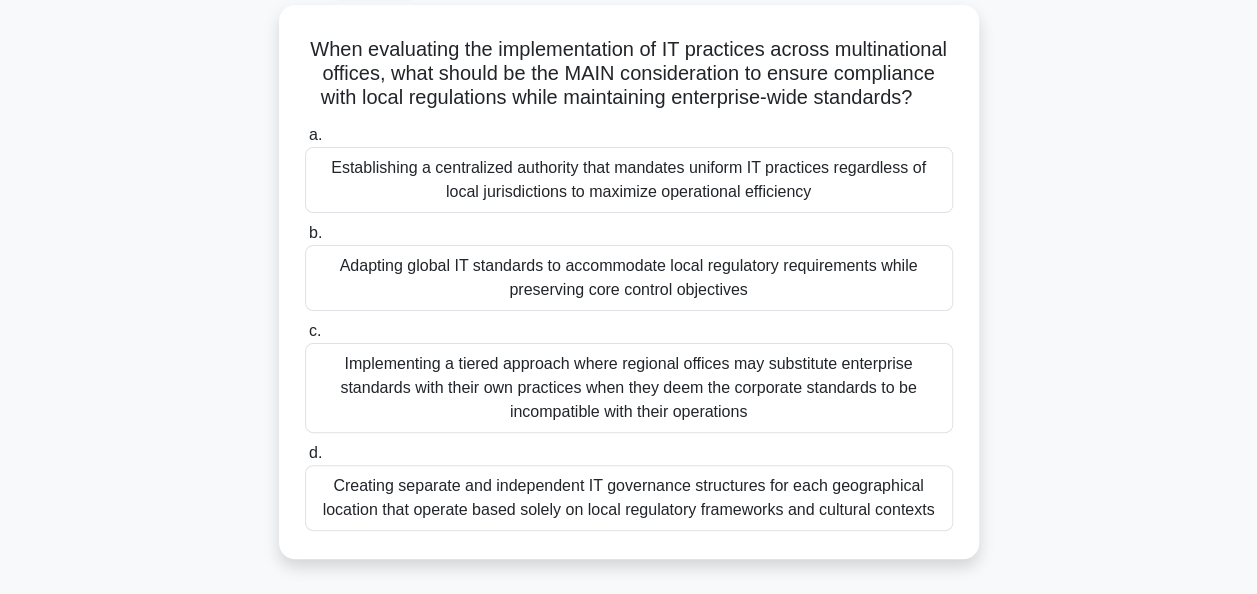 scroll, scrollTop: 113, scrollLeft: 0, axis: vertical 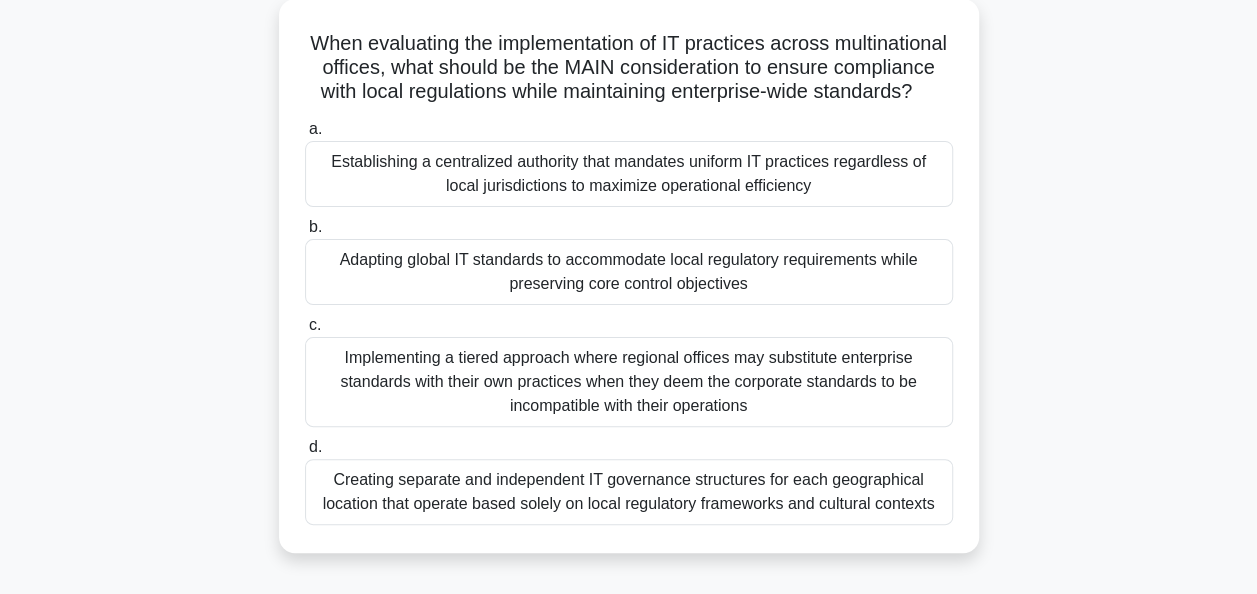 click on "Adapting global IT standards to accommodate local regulatory requirements while preserving core control objectives" at bounding box center (629, 272) 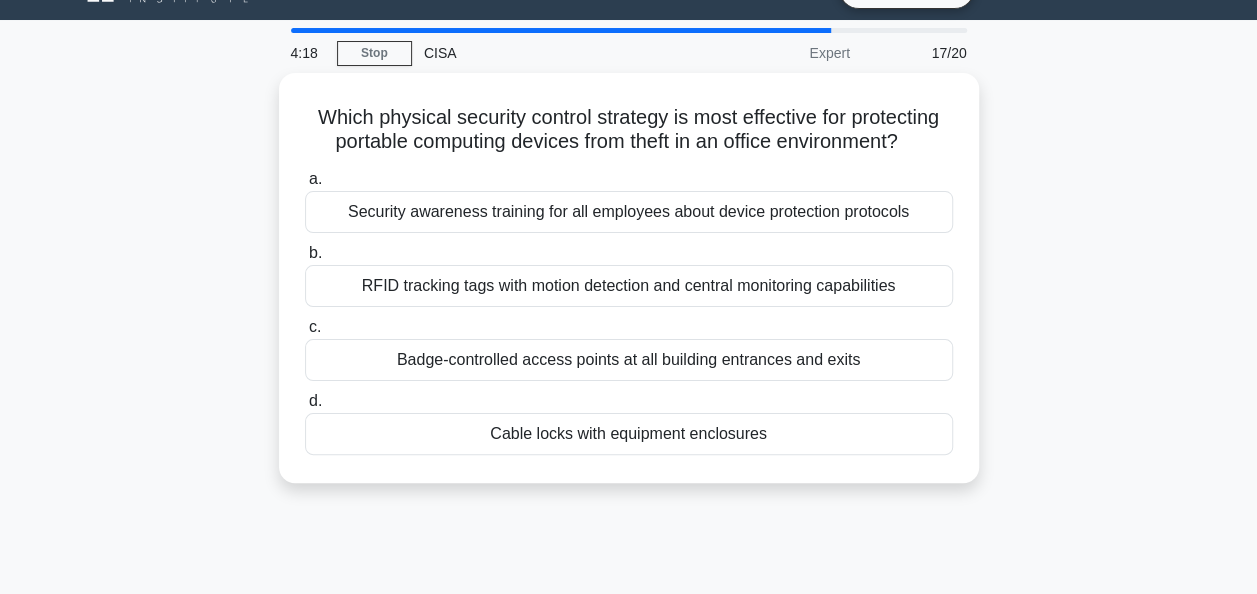 scroll, scrollTop: 46, scrollLeft: 0, axis: vertical 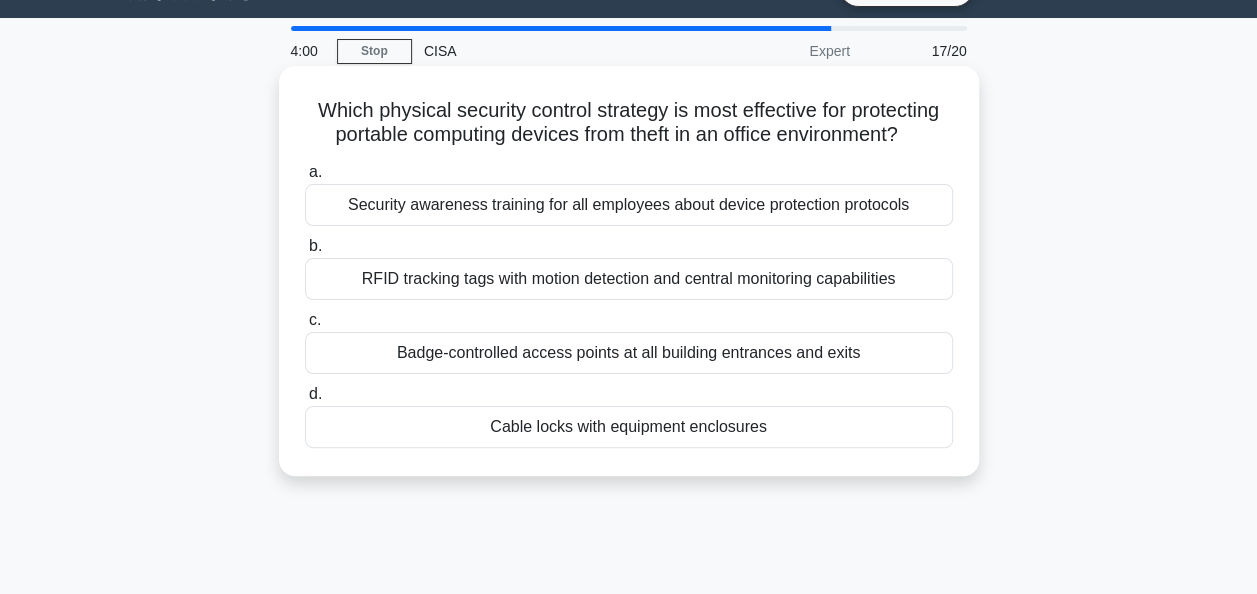 click on "Security awareness training for all employees about device protection protocols" at bounding box center [629, 205] 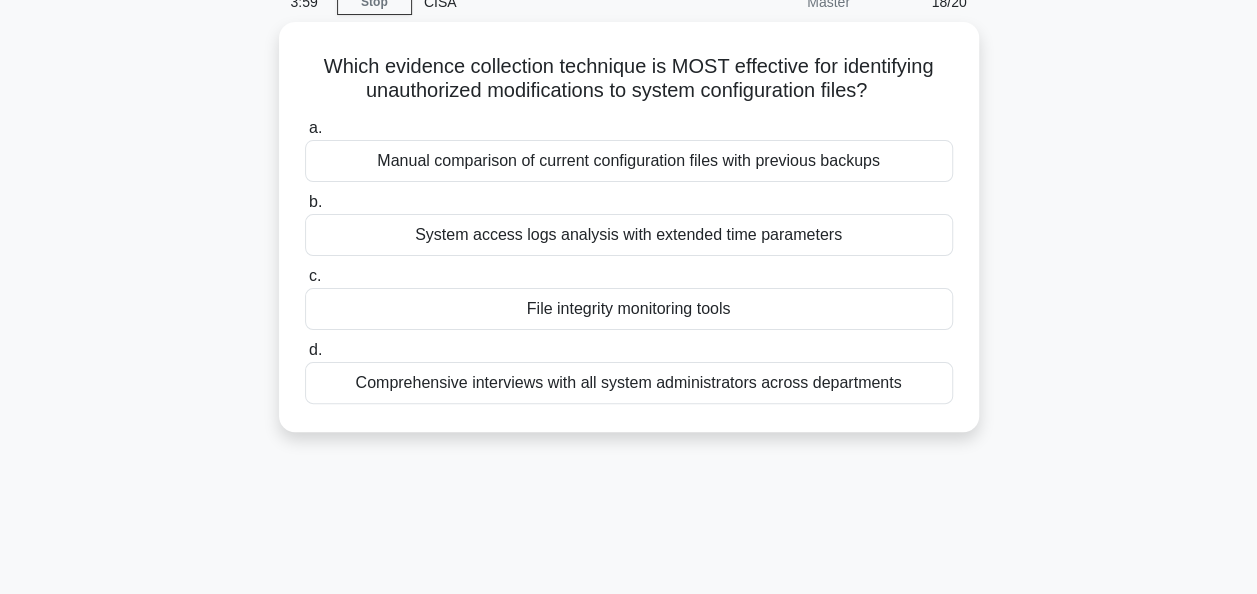 scroll, scrollTop: 96, scrollLeft: 0, axis: vertical 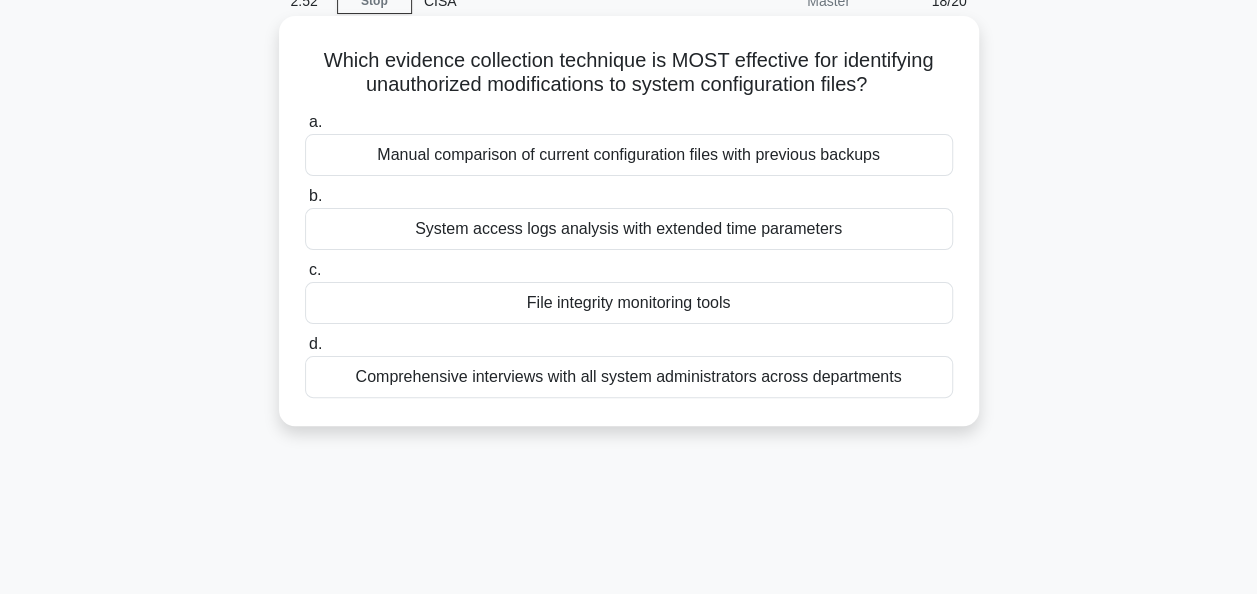 drag, startPoint x: 1151, startPoint y: 265, endPoint x: 919, endPoint y: 294, distance: 233.80548 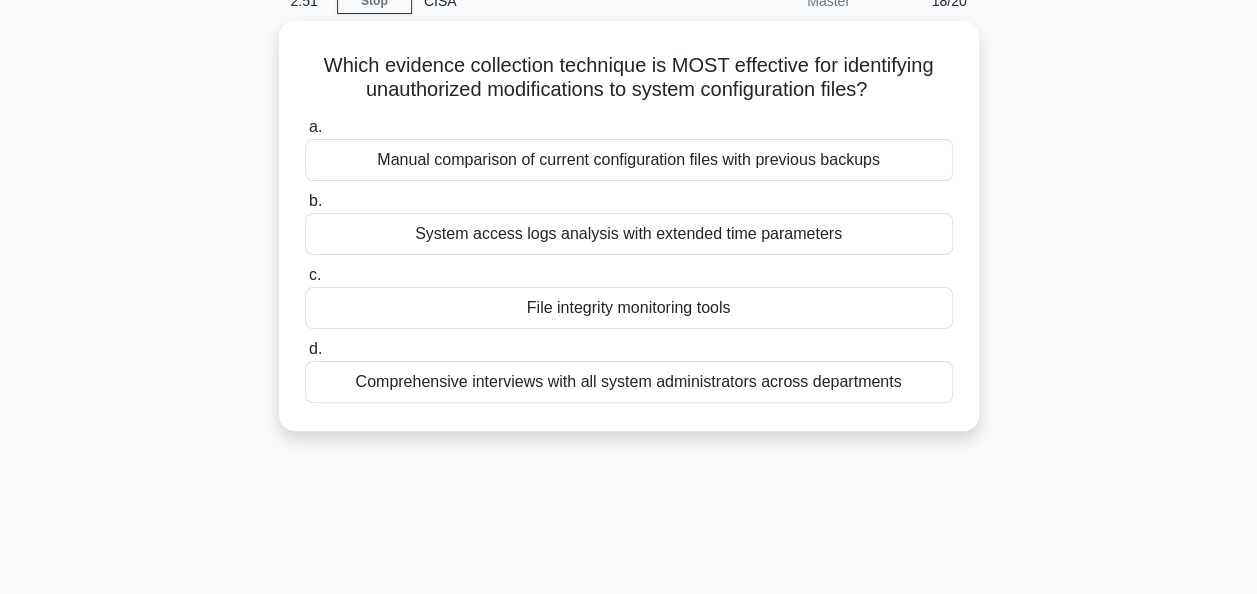 drag, startPoint x: 919, startPoint y: 294, endPoint x: 1082, endPoint y: 312, distance: 163.99086 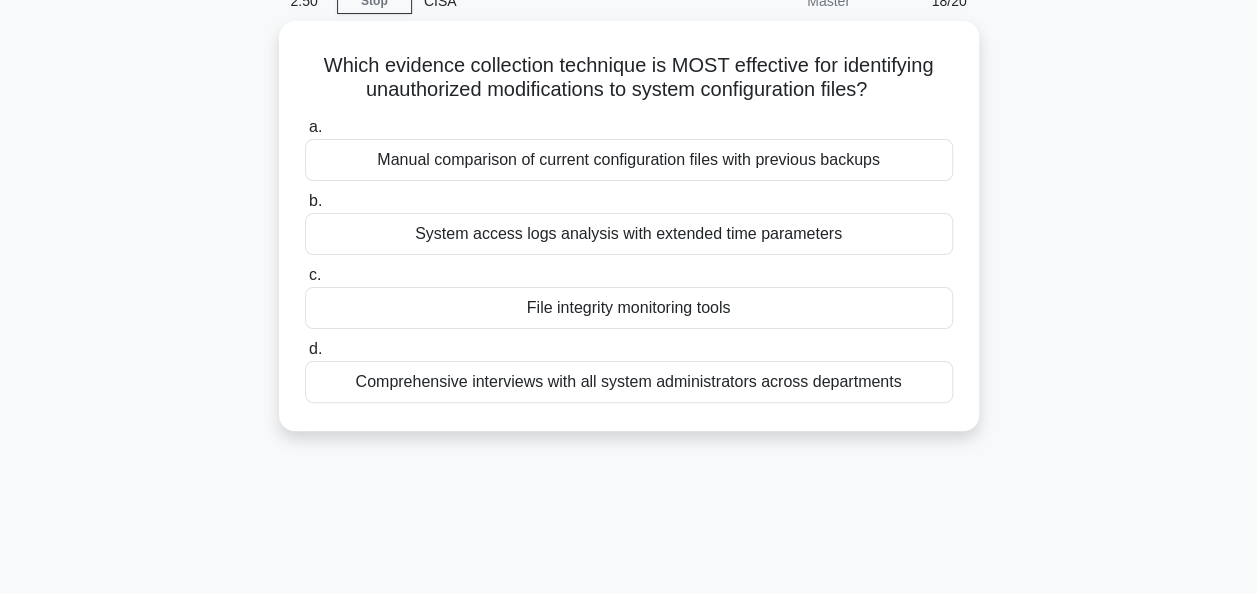 drag, startPoint x: 1082, startPoint y: 312, endPoint x: 1073, endPoint y: 350, distance: 39.051247 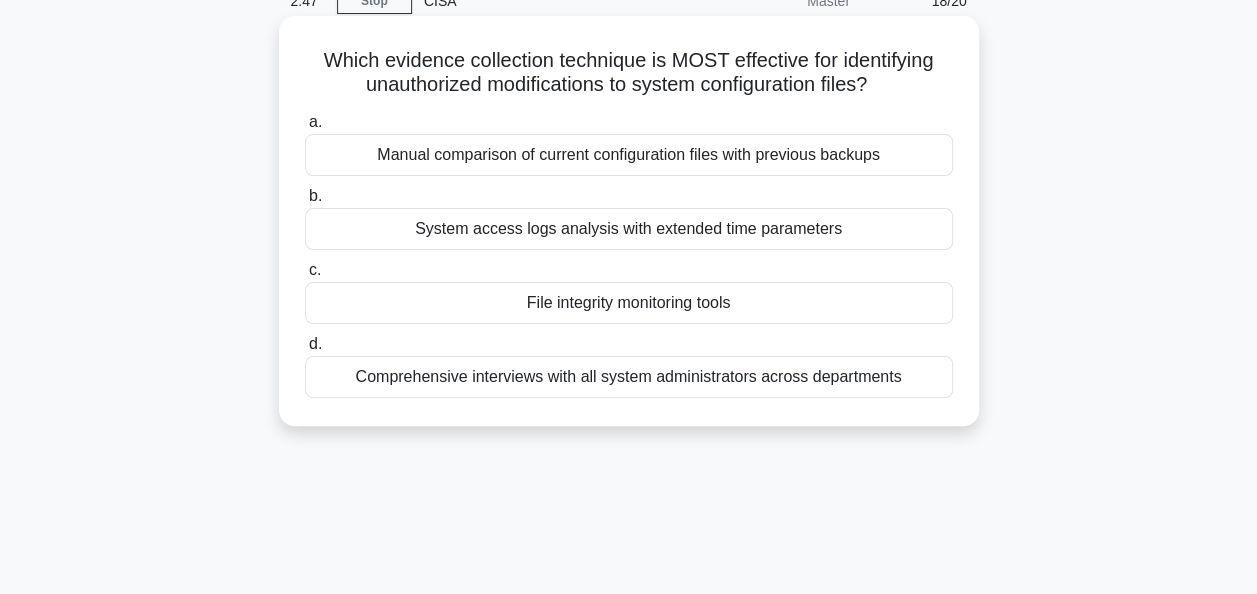 click on "File integrity monitoring tools" at bounding box center (629, 303) 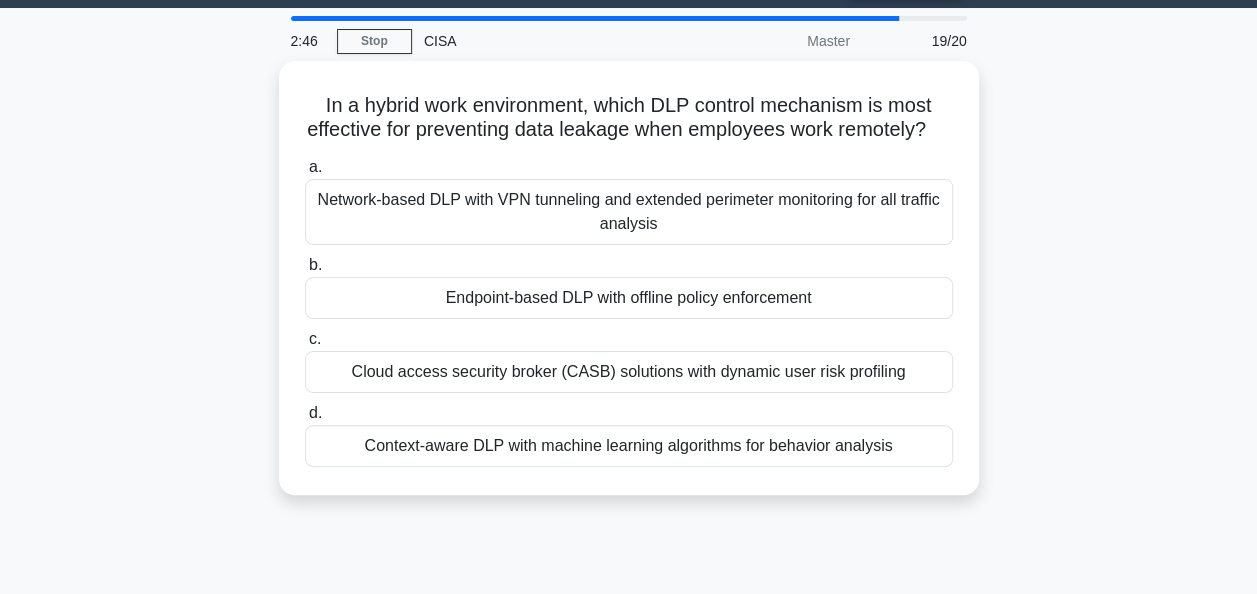 scroll, scrollTop: 68, scrollLeft: 0, axis: vertical 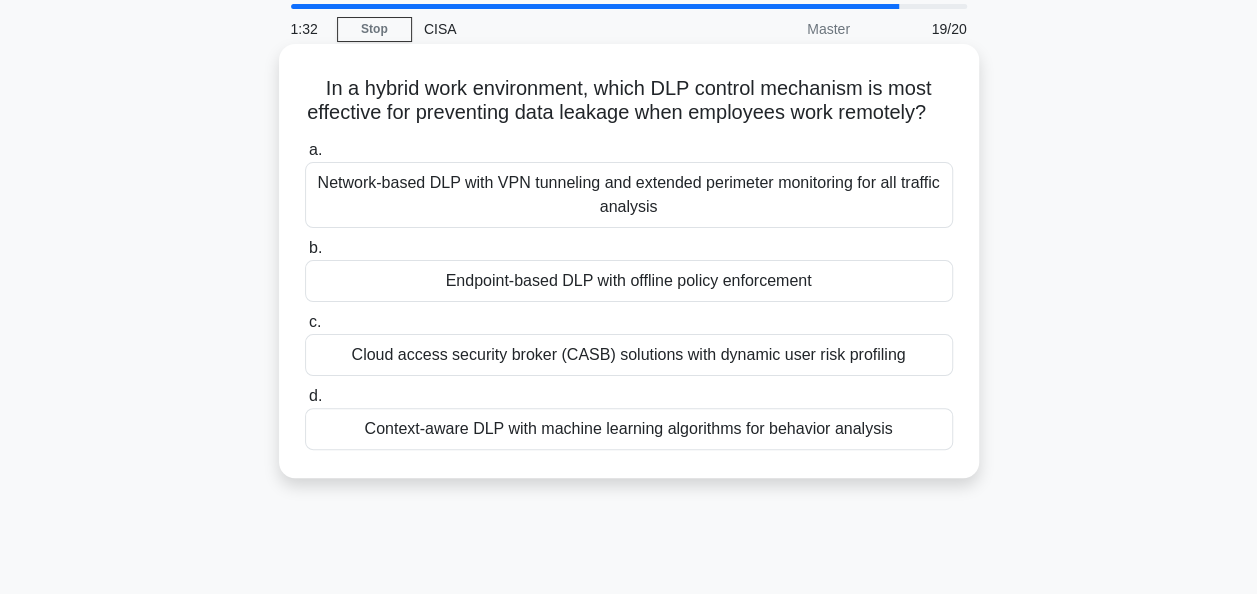 click on "Context-aware DLP with machine learning algorithms for behavior analysis" at bounding box center [629, 429] 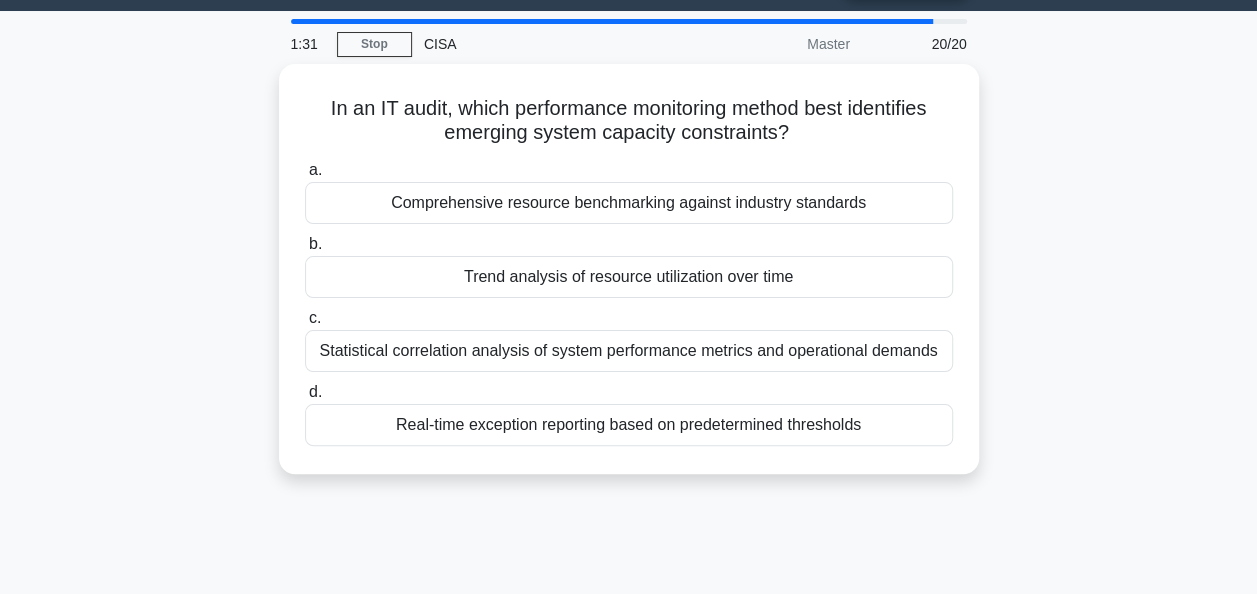 scroll, scrollTop: 55, scrollLeft: 0, axis: vertical 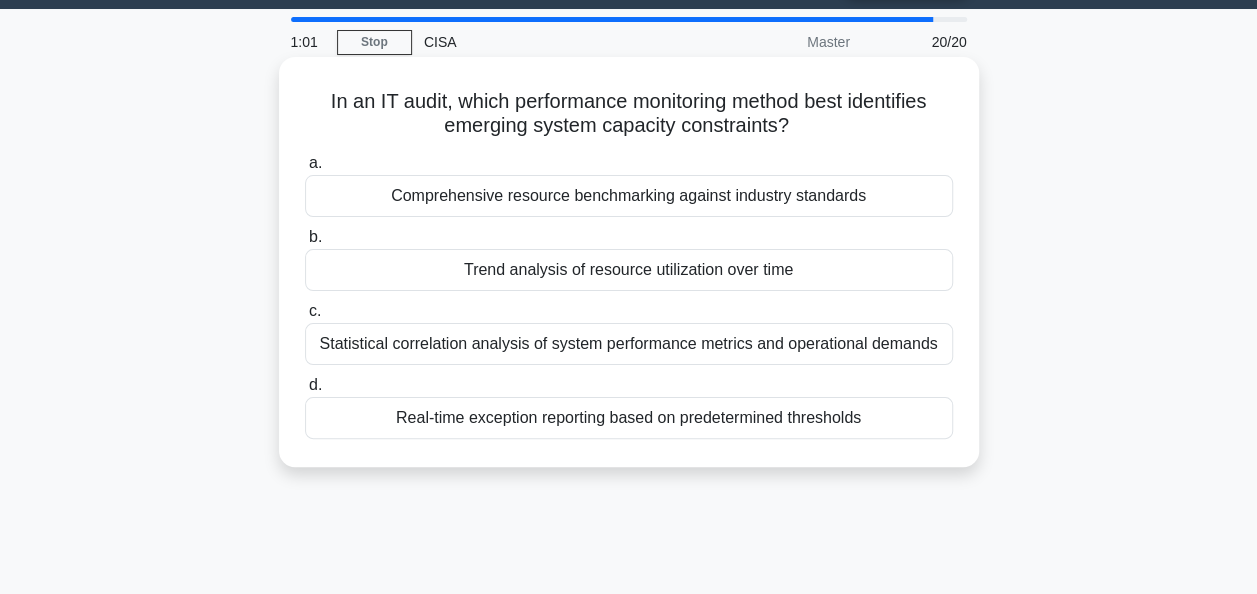 click on "Statistical correlation analysis of system performance metrics and operational demands" at bounding box center [629, 344] 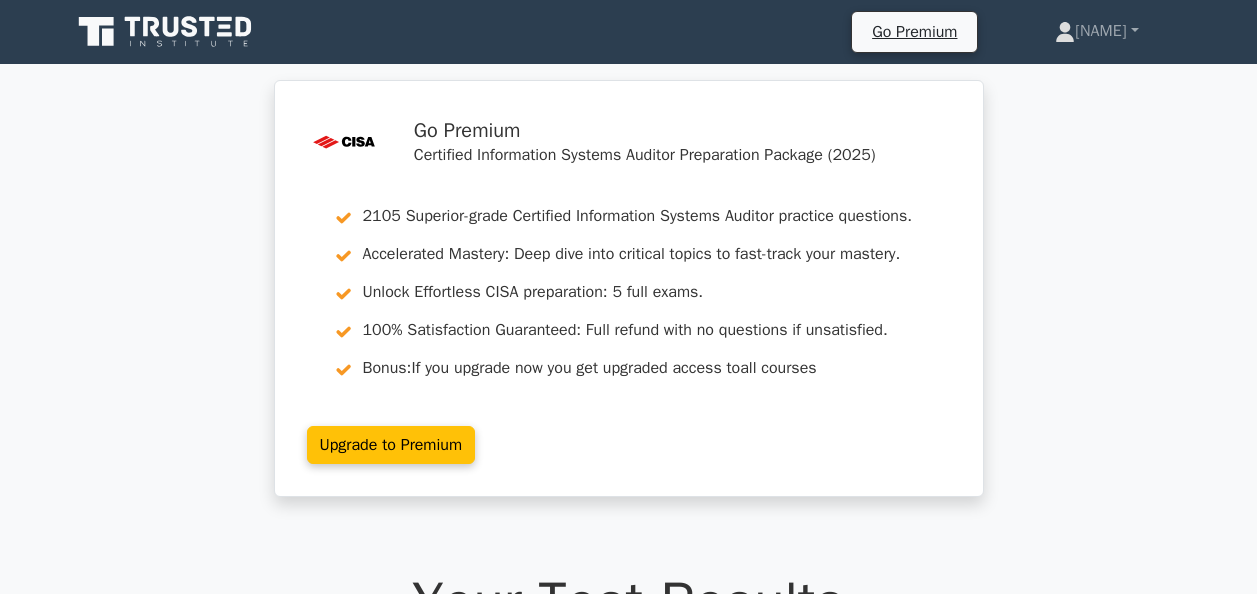 scroll, scrollTop: 0, scrollLeft: 0, axis: both 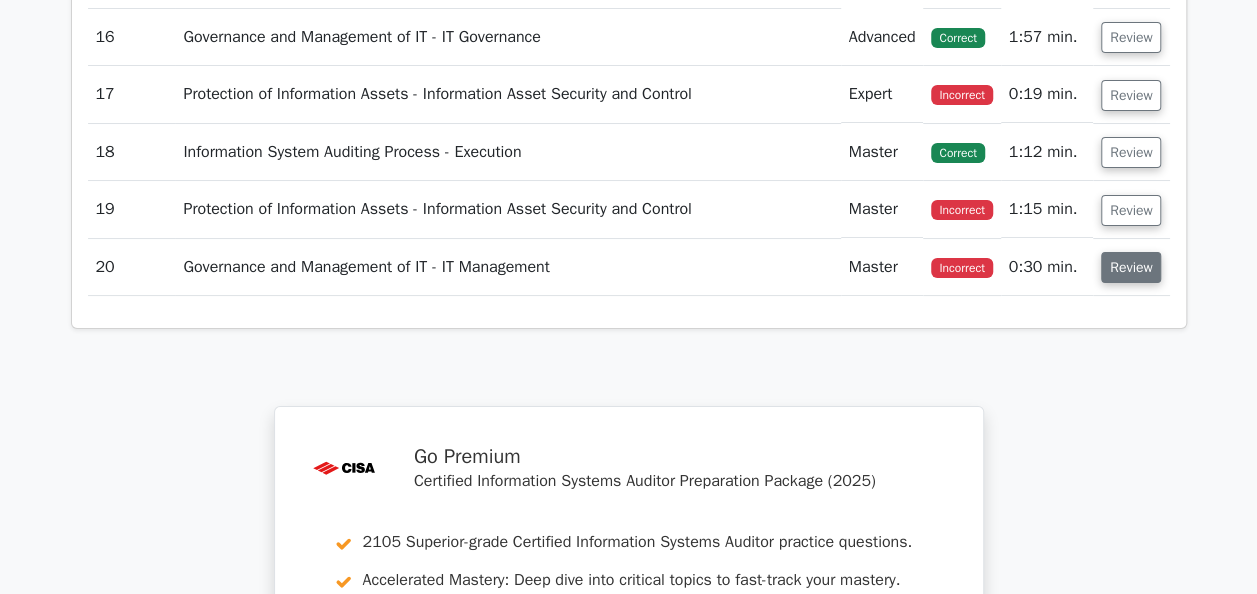 click on "Review" at bounding box center [1131, 267] 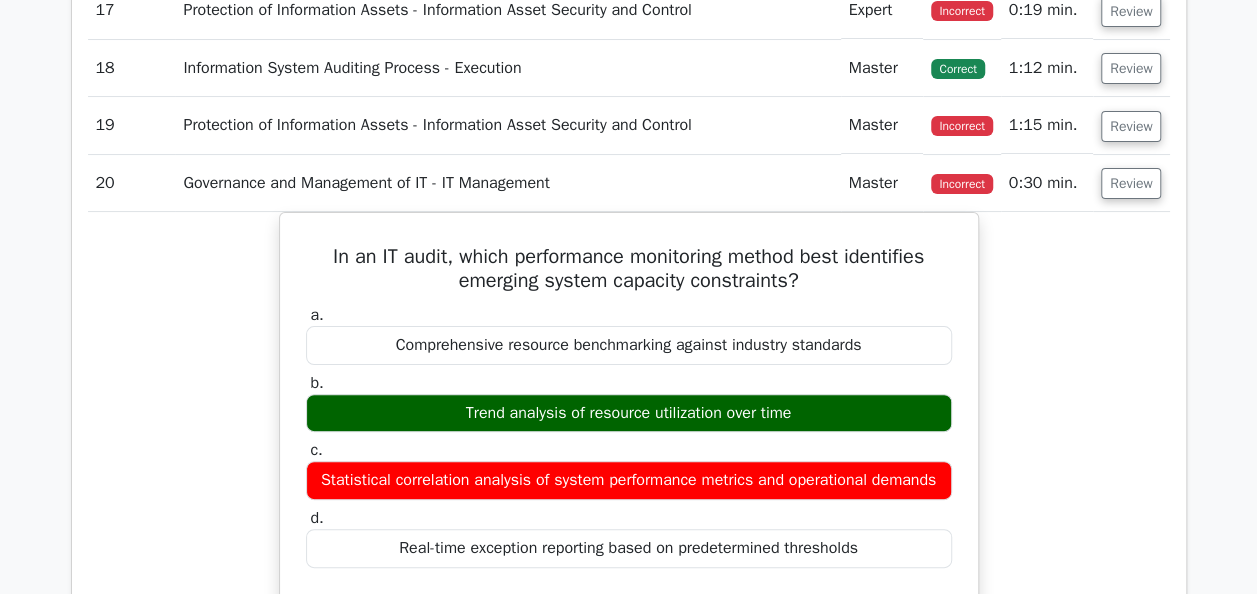 scroll, scrollTop: 3713, scrollLeft: 0, axis: vertical 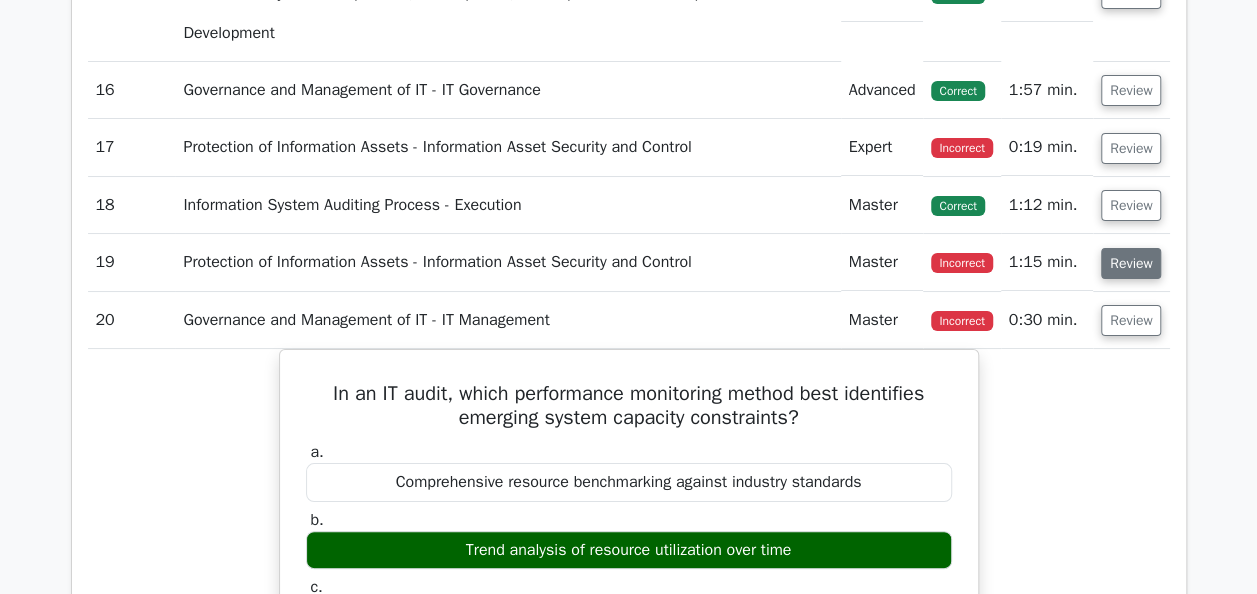 click on "Review" at bounding box center [1131, 263] 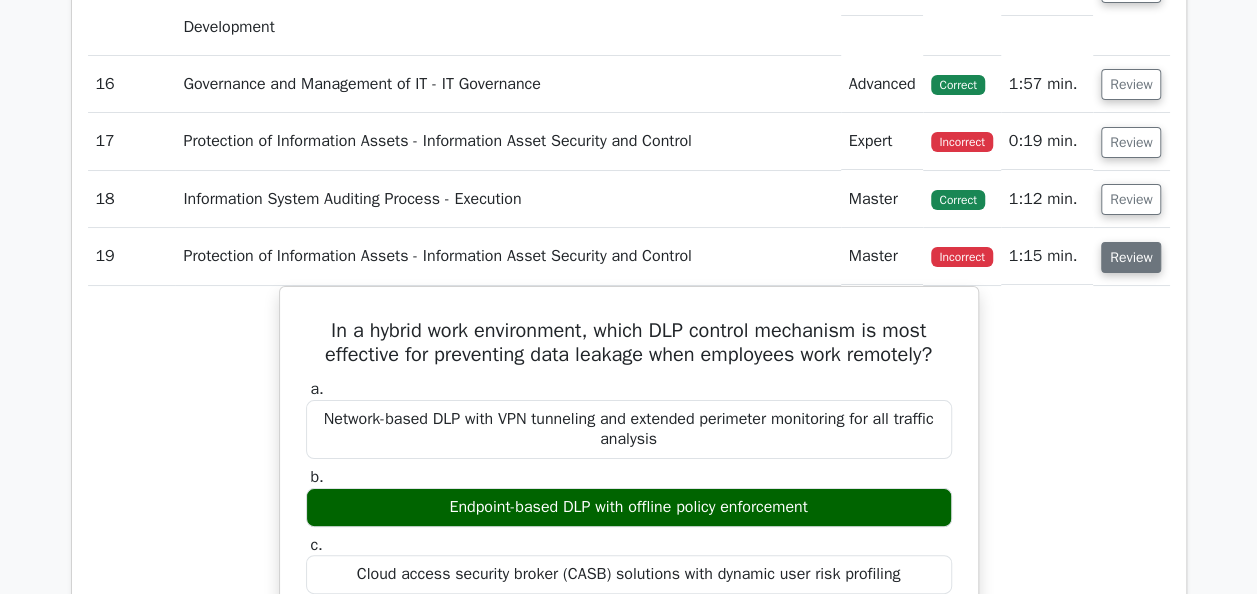 scroll, scrollTop: 3704, scrollLeft: 0, axis: vertical 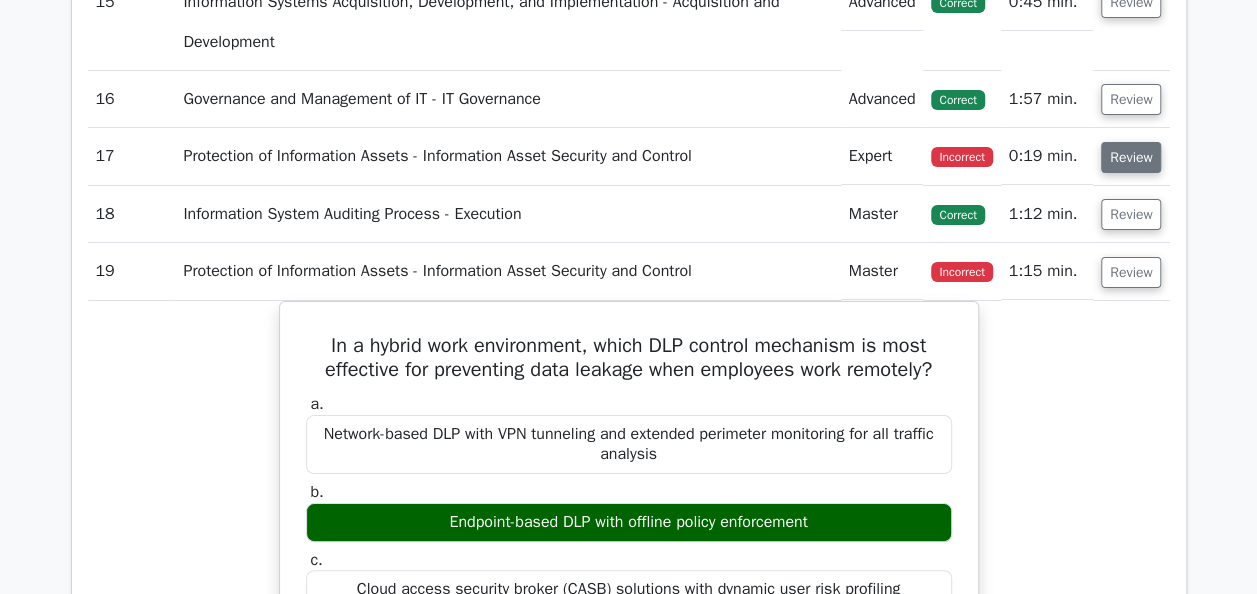 click on "Review" at bounding box center (1131, 157) 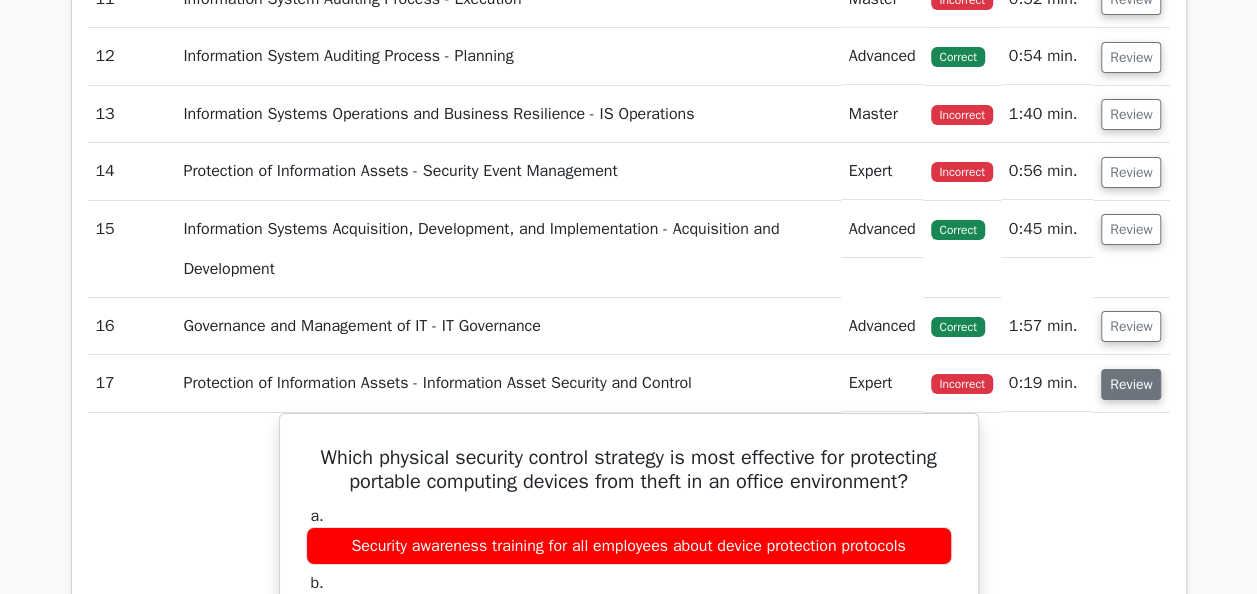 scroll, scrollTop: 3472, scrollLeft: 0, axis: vertical 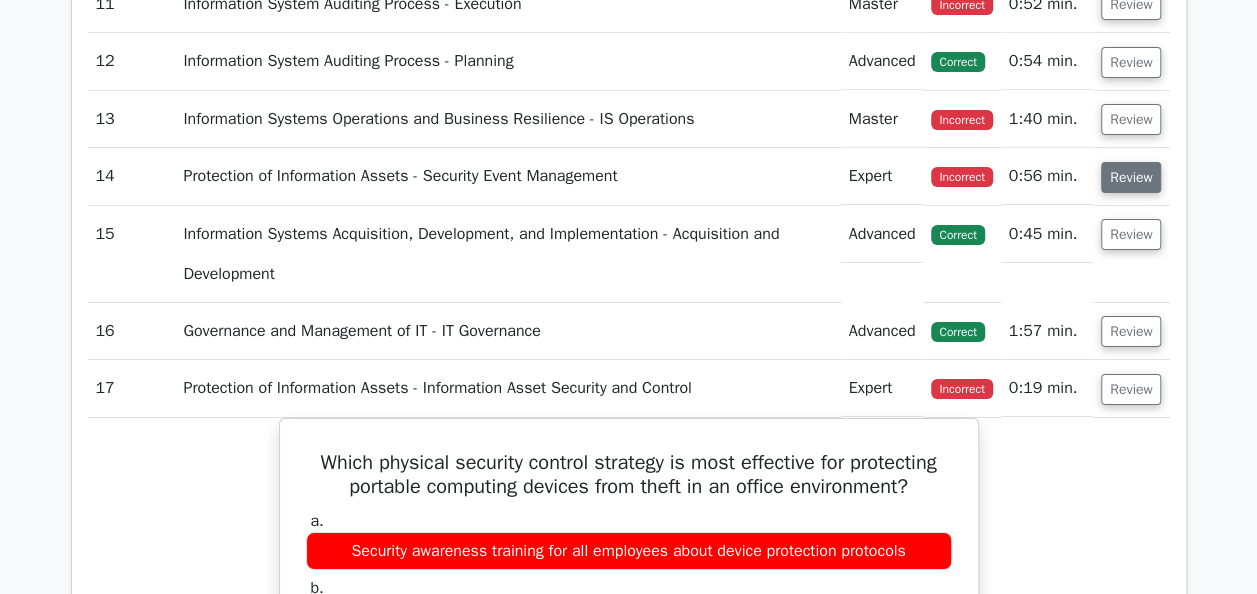 click on "Review" at bounding box center [1131, 177] 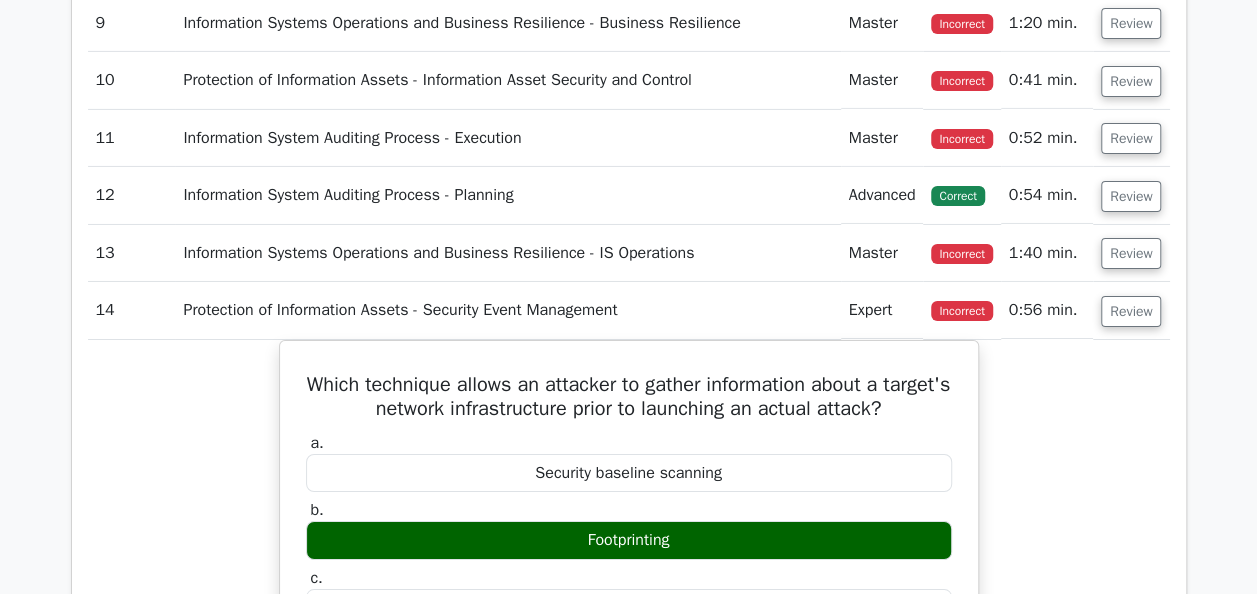 scroll, scrollTop: 3261, scrollLeft: 0, axis: vertical 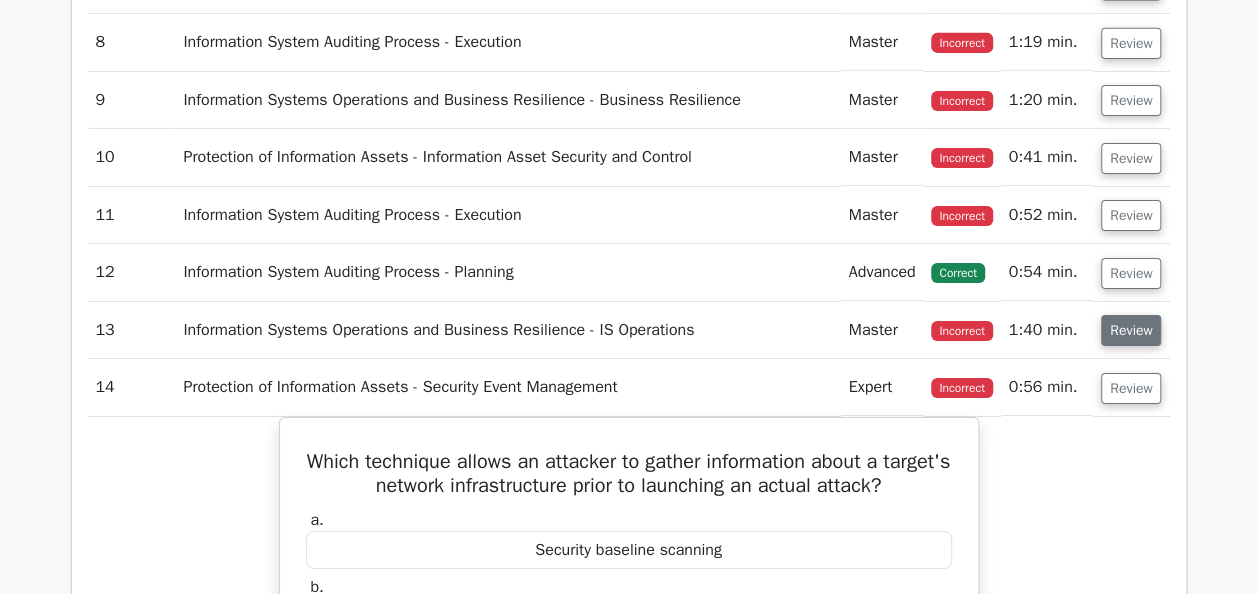 click on "Review" at bounding box center (1131, 330) 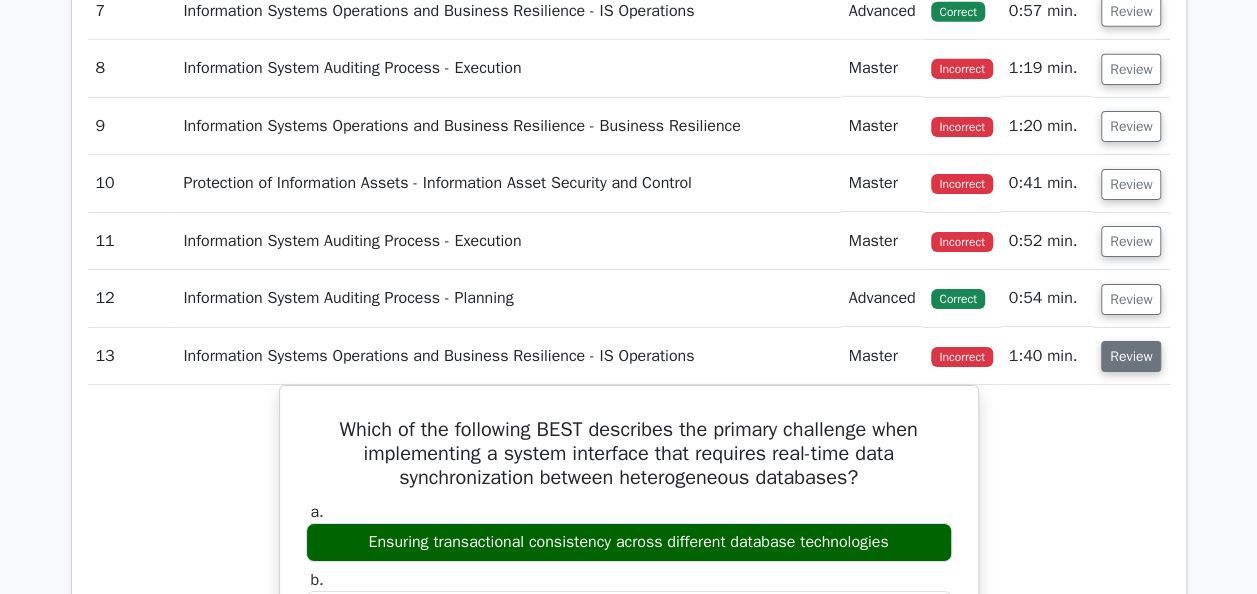 scroll, scrollTop: 3234, scrollLeft: 0, axis: vertical 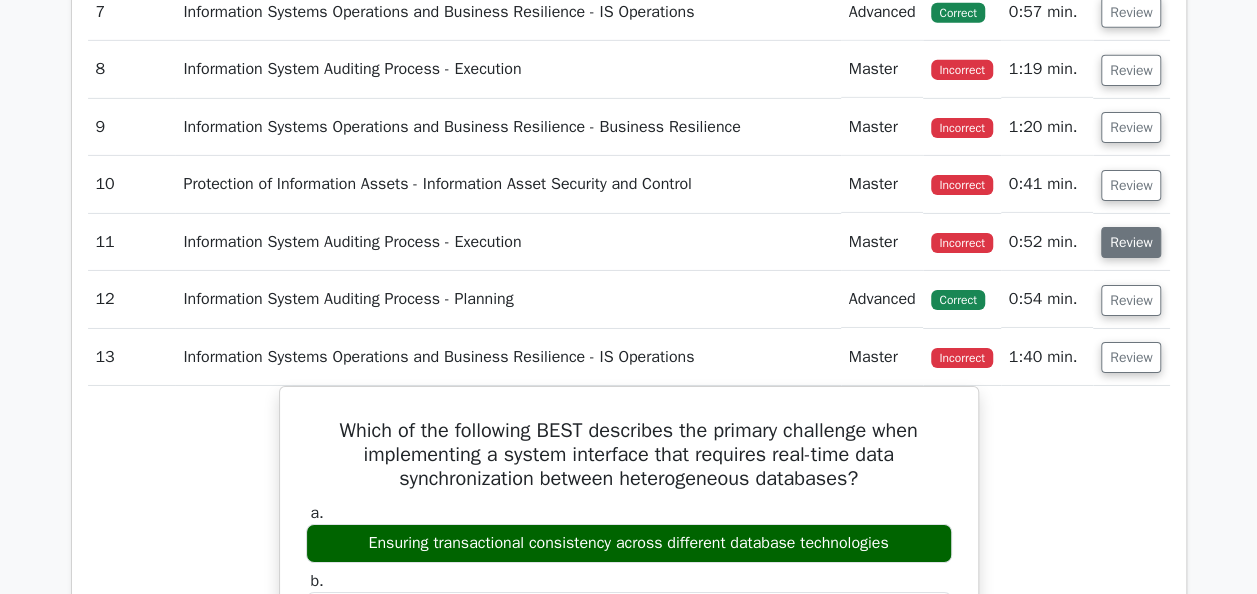 click on "Review" at bounding box center [1131, 242] 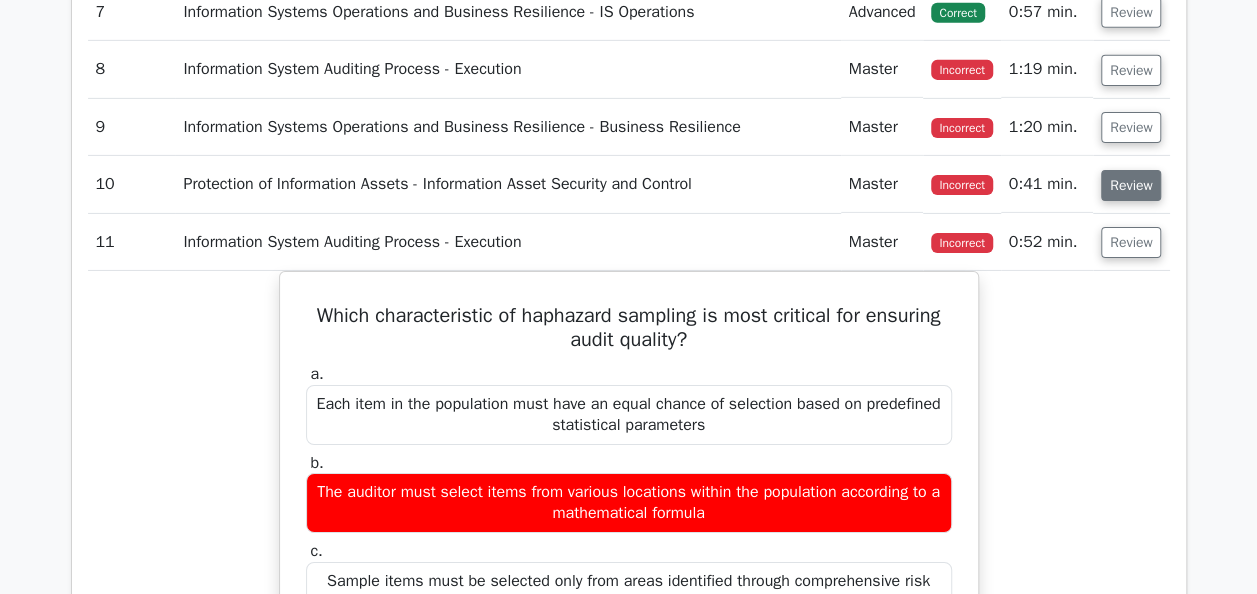 click on "Review" at bounding box center [1131, 185] 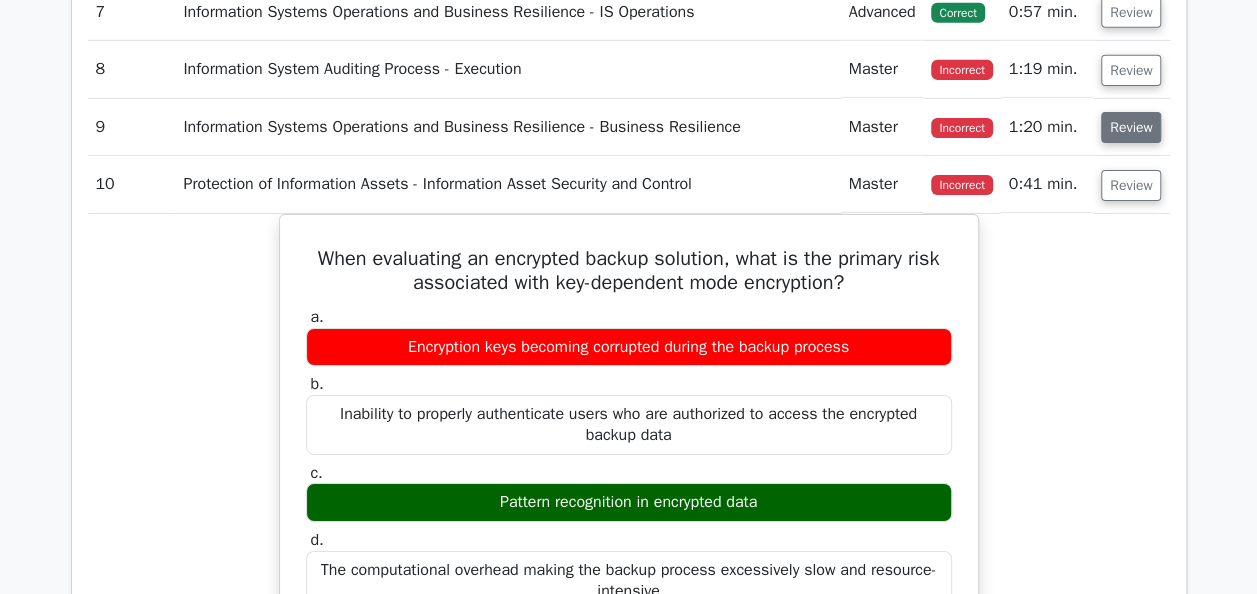 click on "Review" at bounding box center [1131, 127] 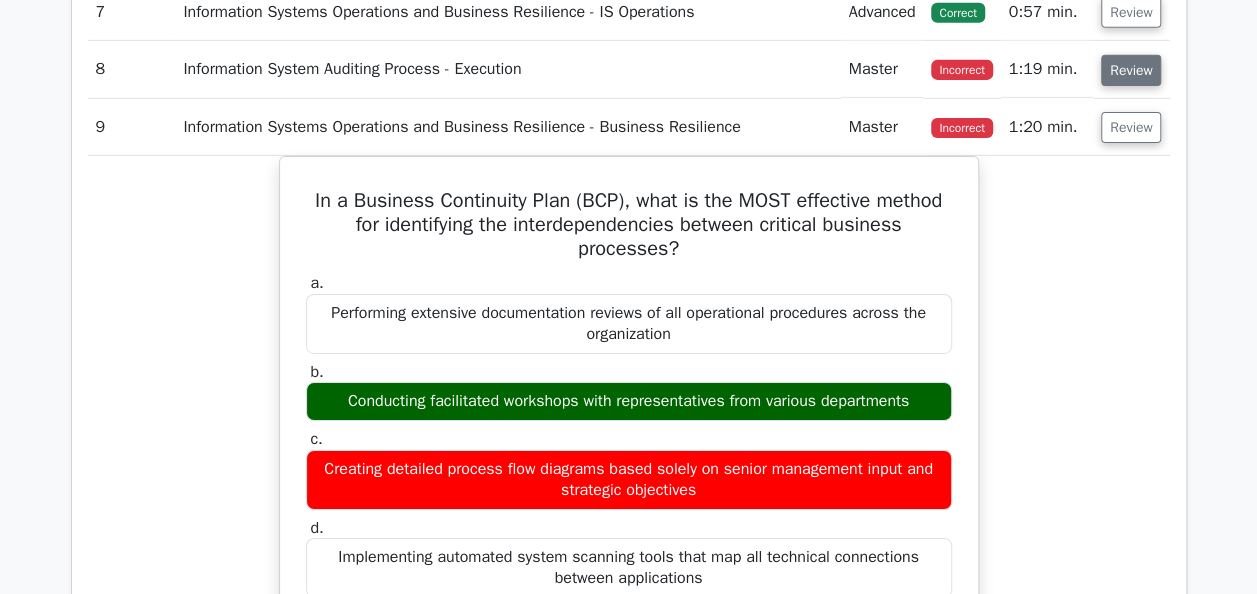 click on "Review" at bounding box center [1131, 70] 